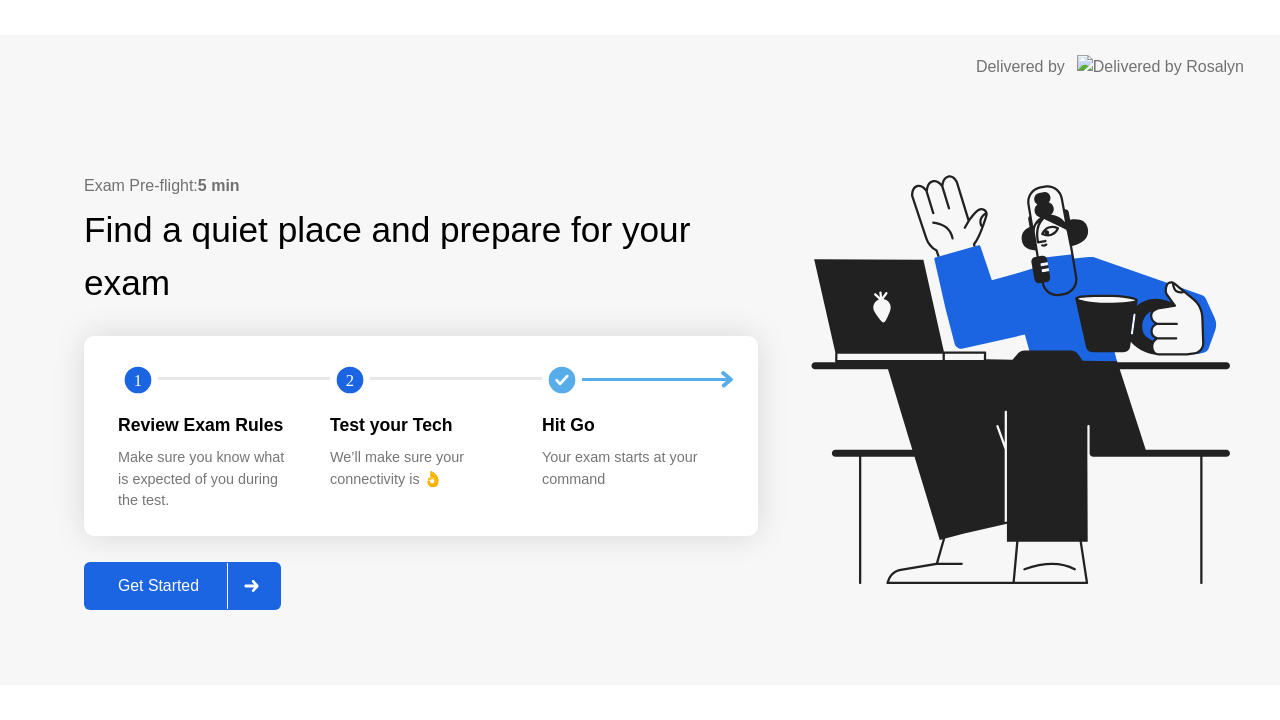scroll, scrollTop: 0, scrollLeft: 0, axis: both 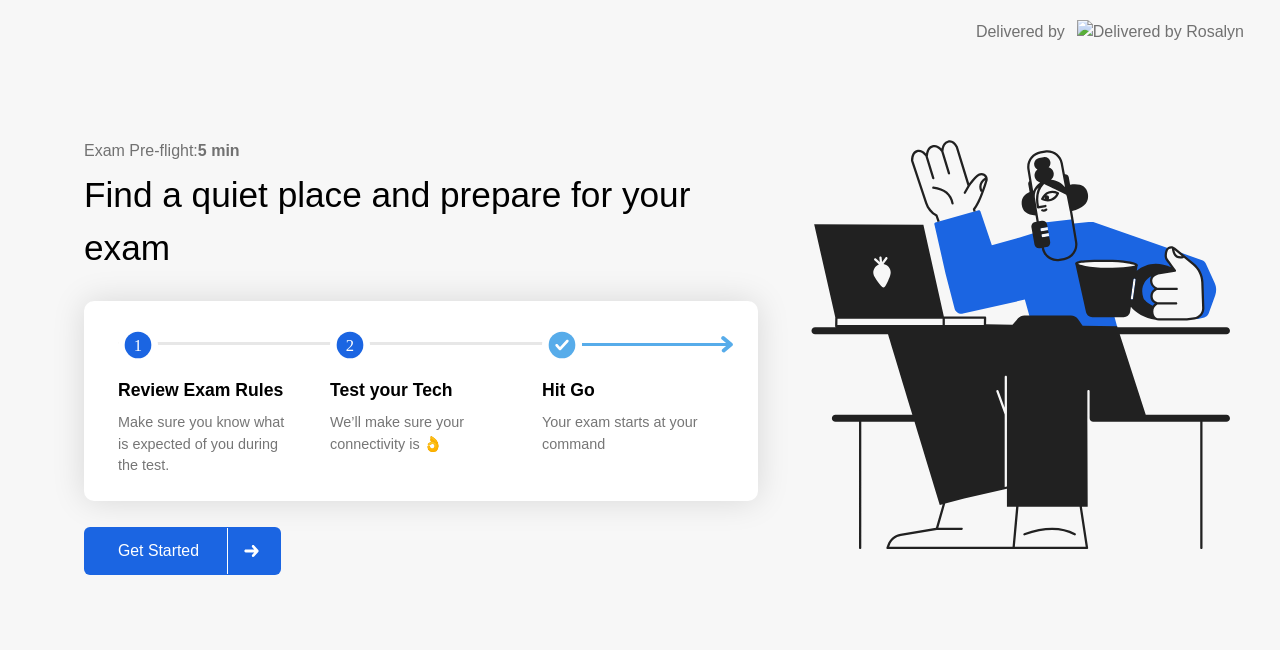 click on "Get Started" 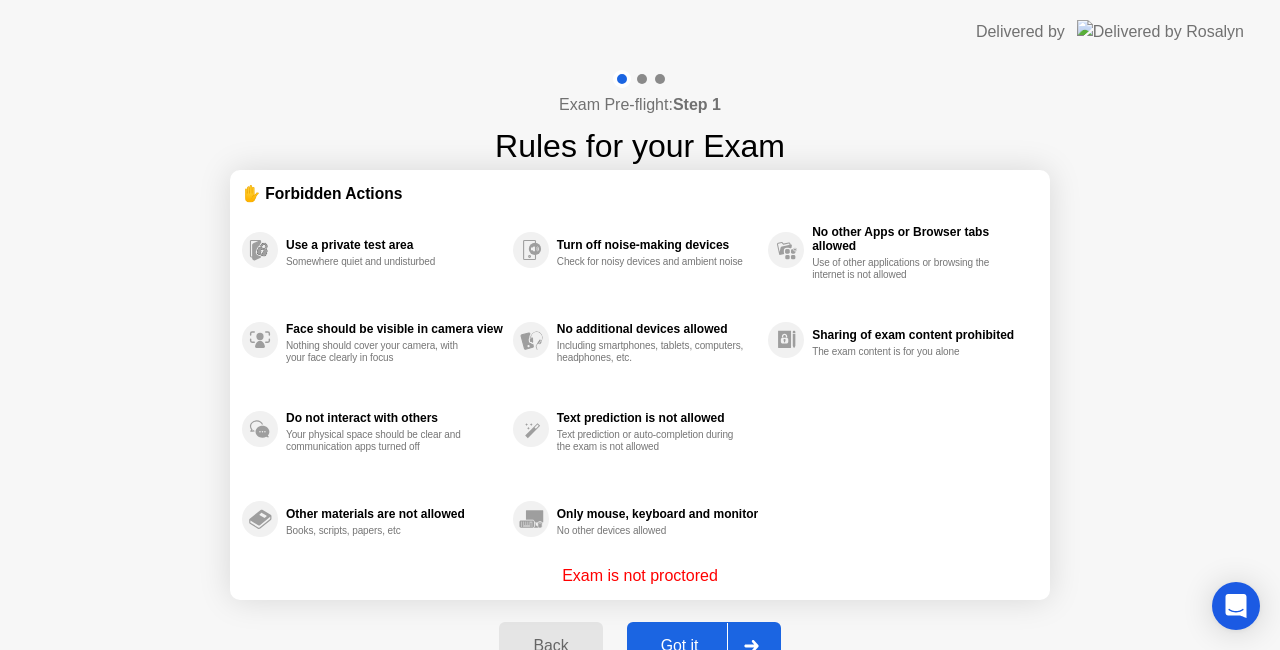 click on "Got it" 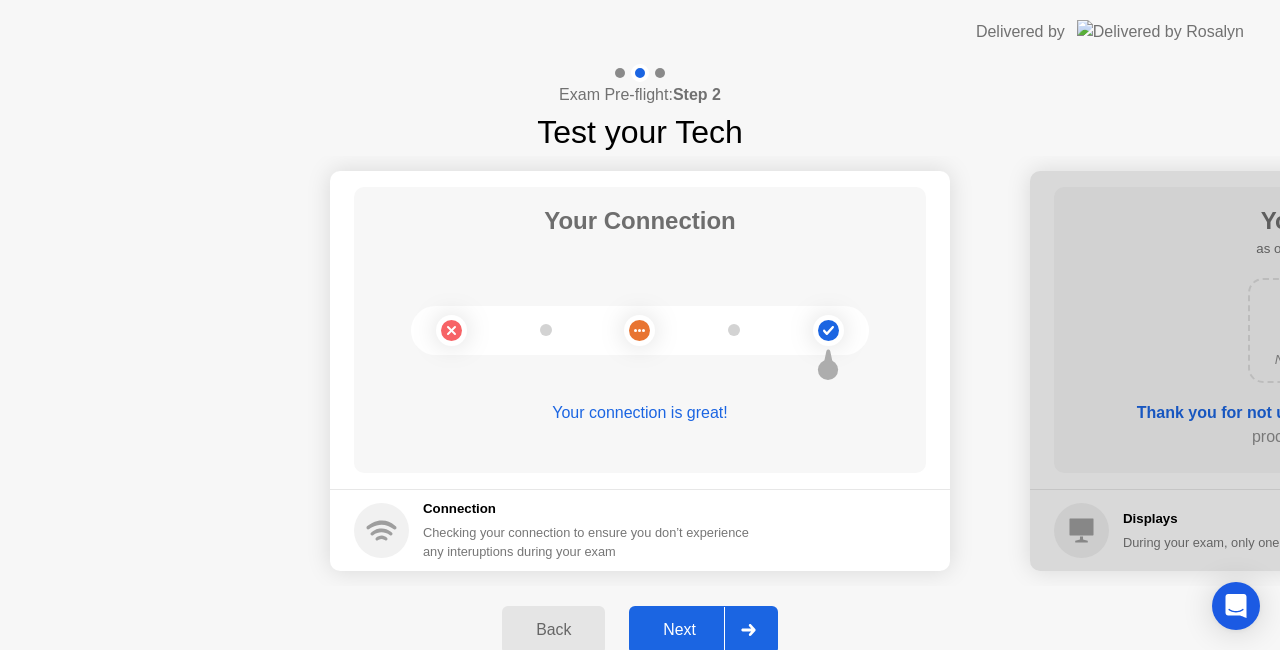 click on "Next" 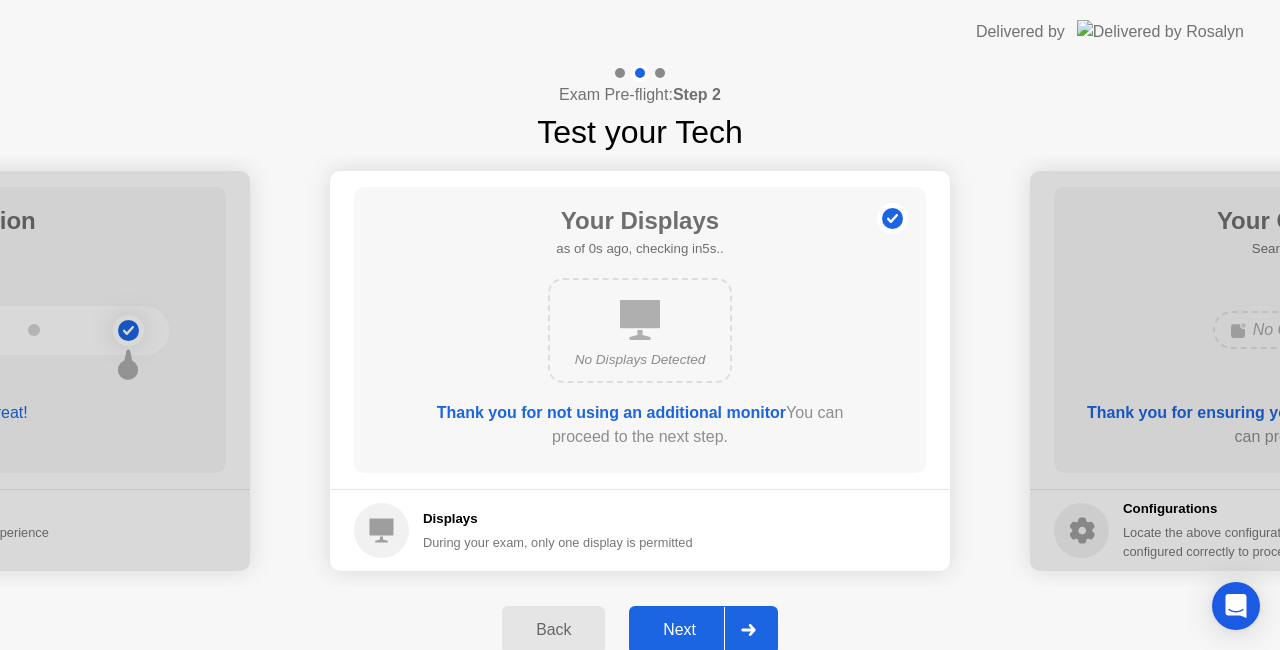 click on "Next" 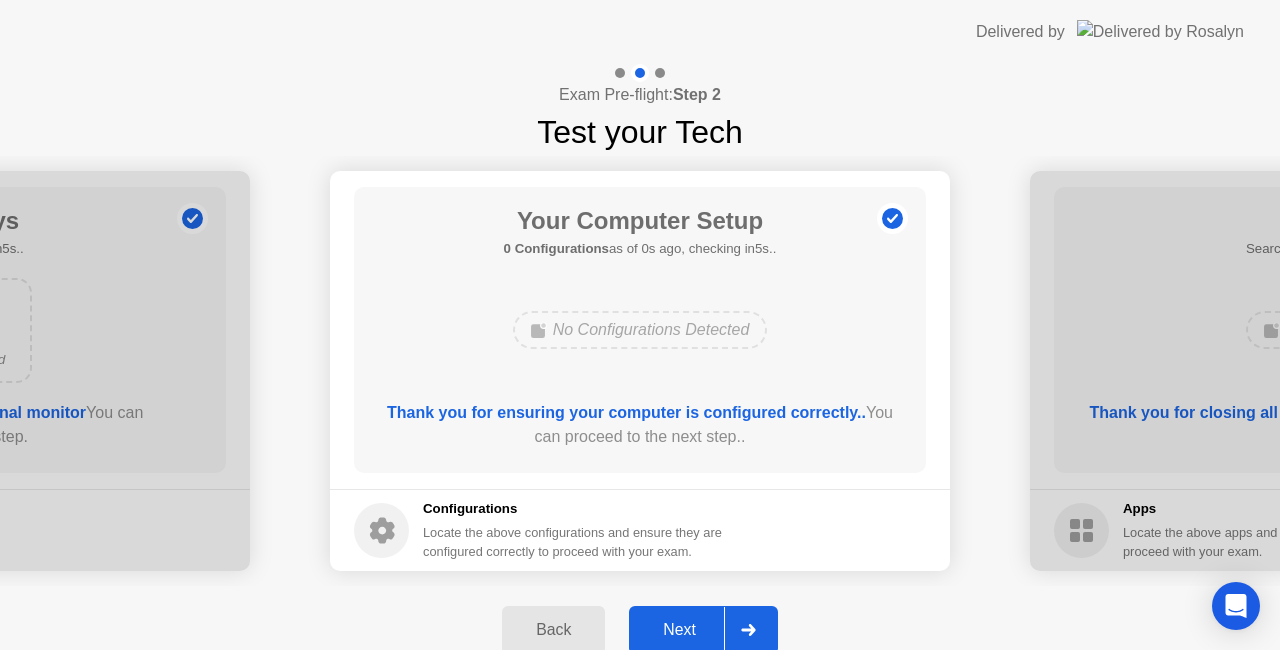 click on "Back Next" 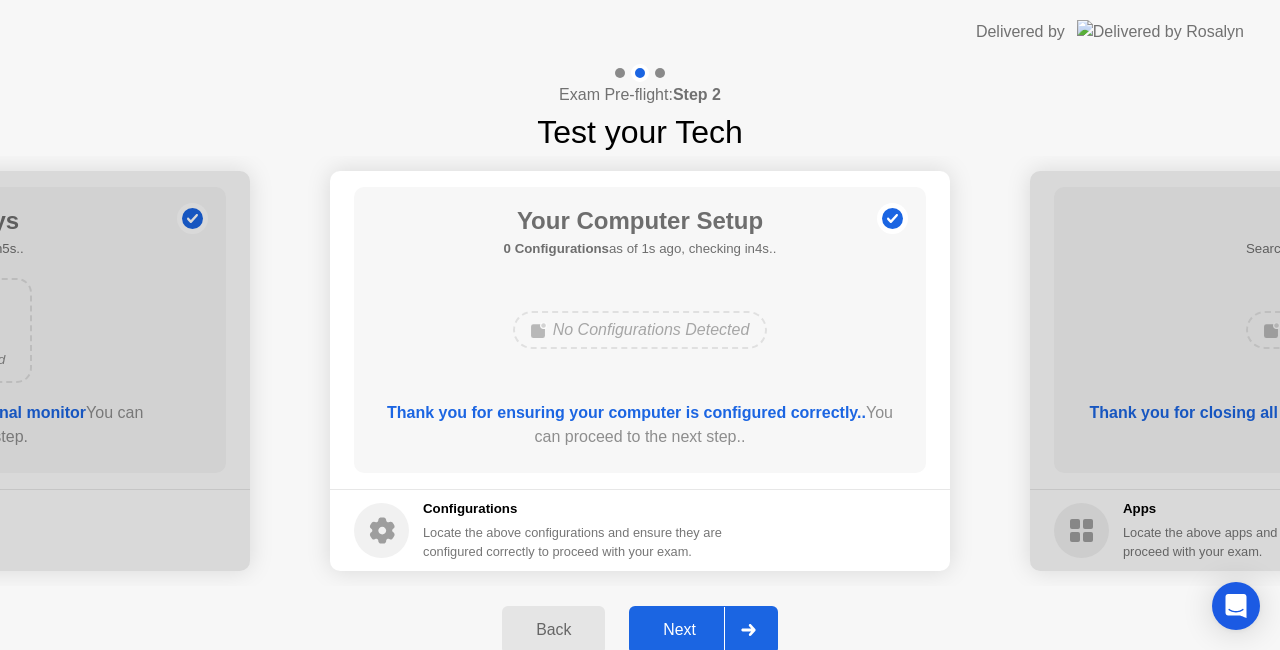 click on "Next" 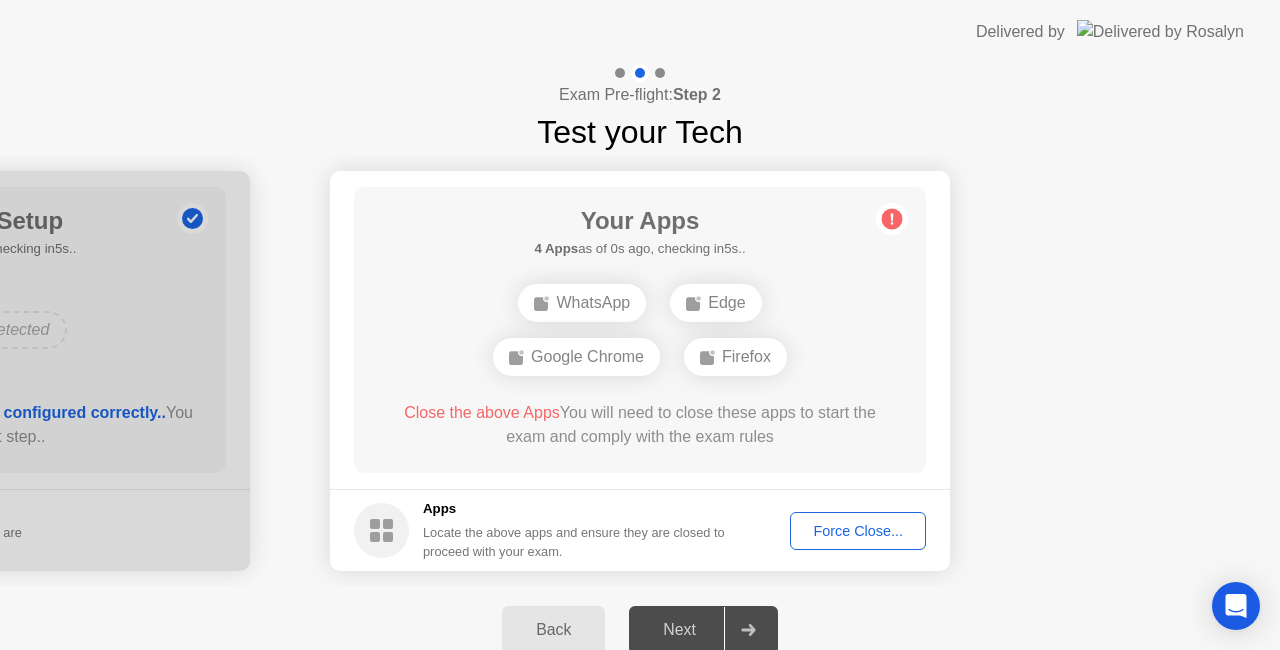 click on "Force Close..." 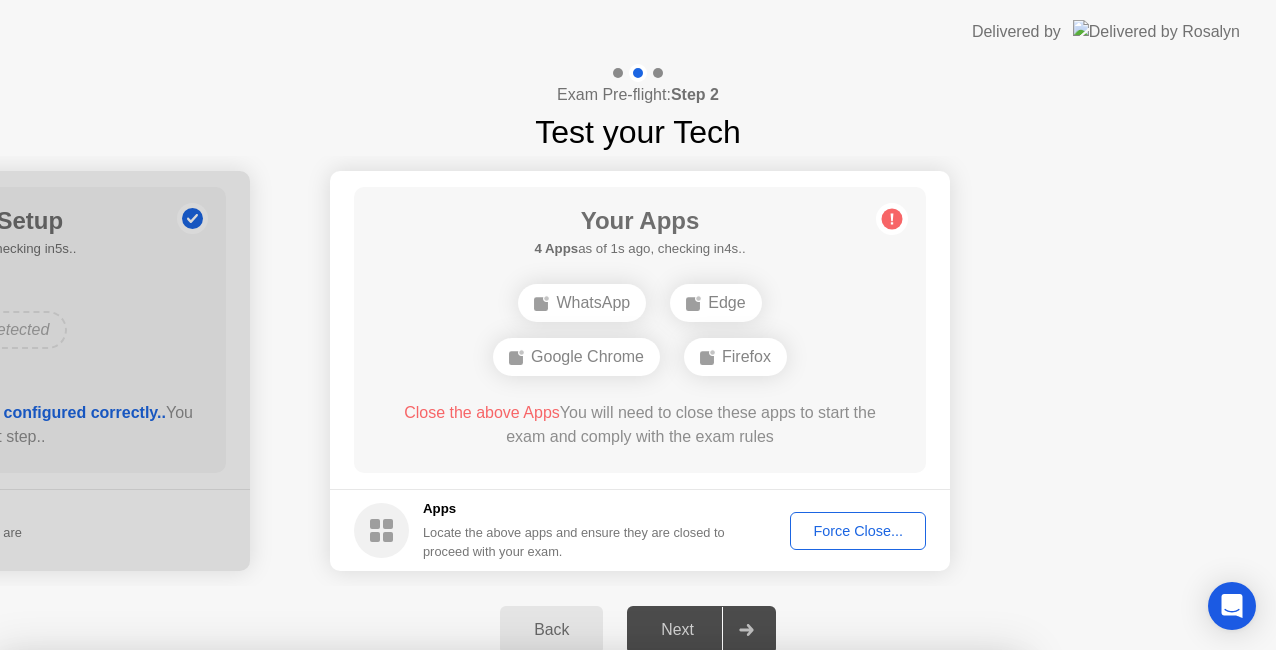 click on "Confirm" at bounding box center (577, 980) 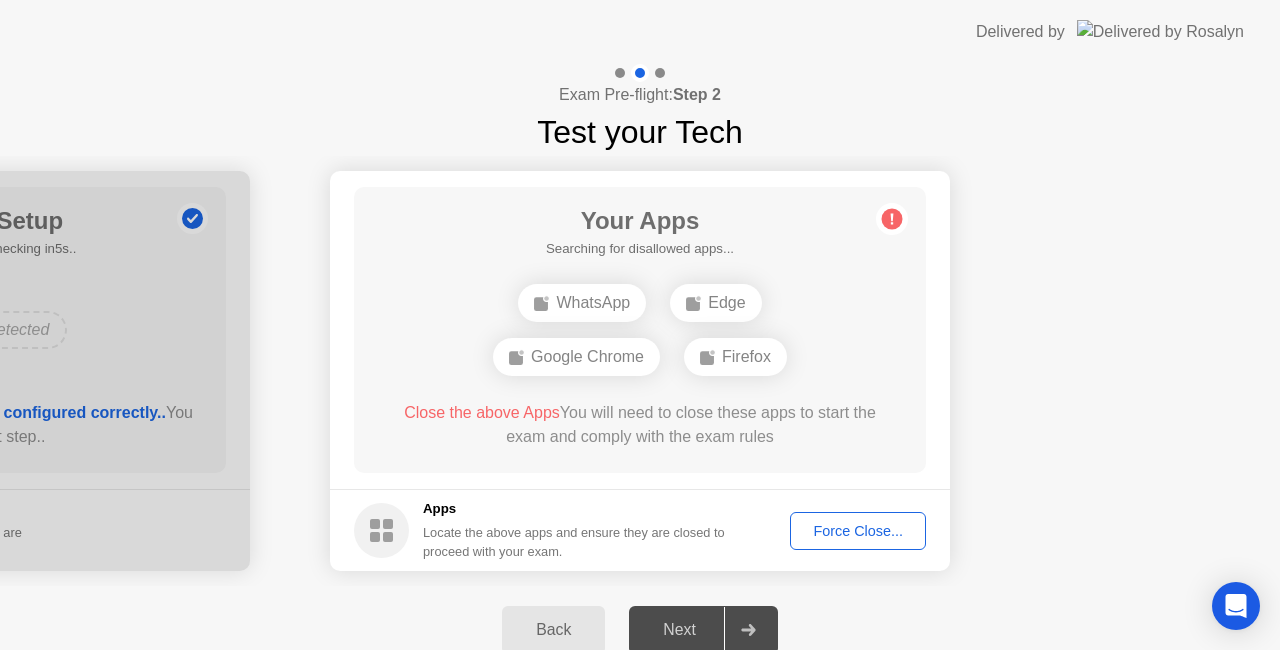 click on "Force Close..." 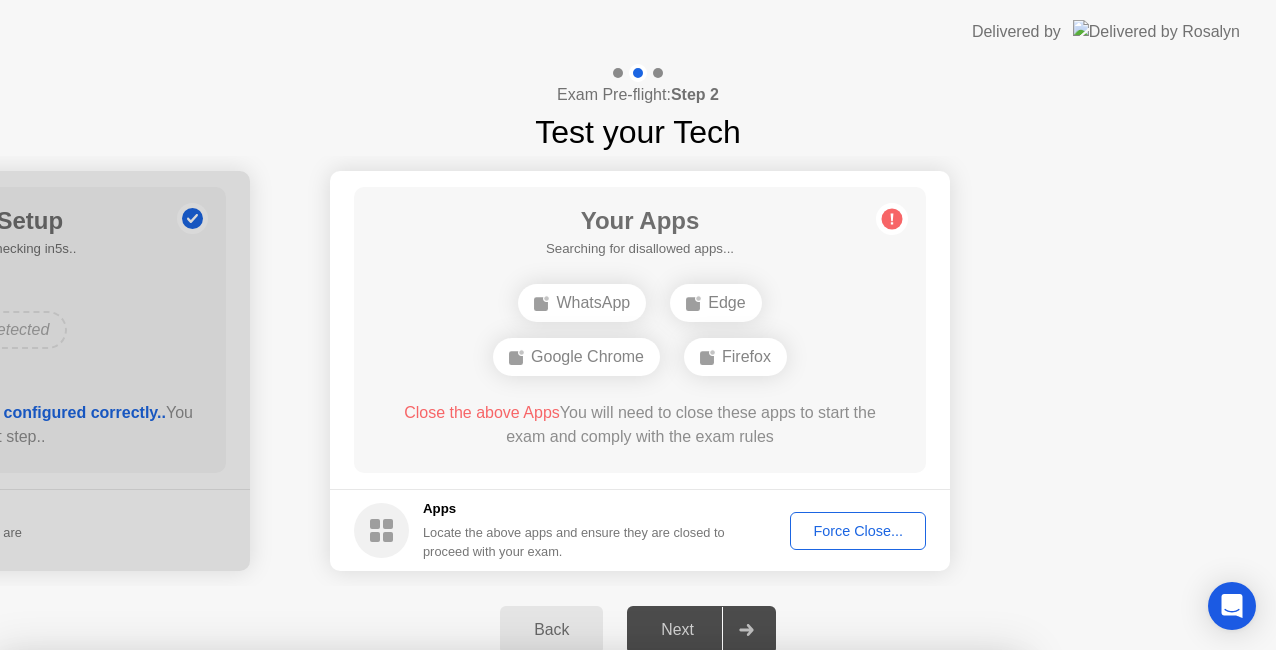 click on "Confirm" at bounding box center (577, 980) 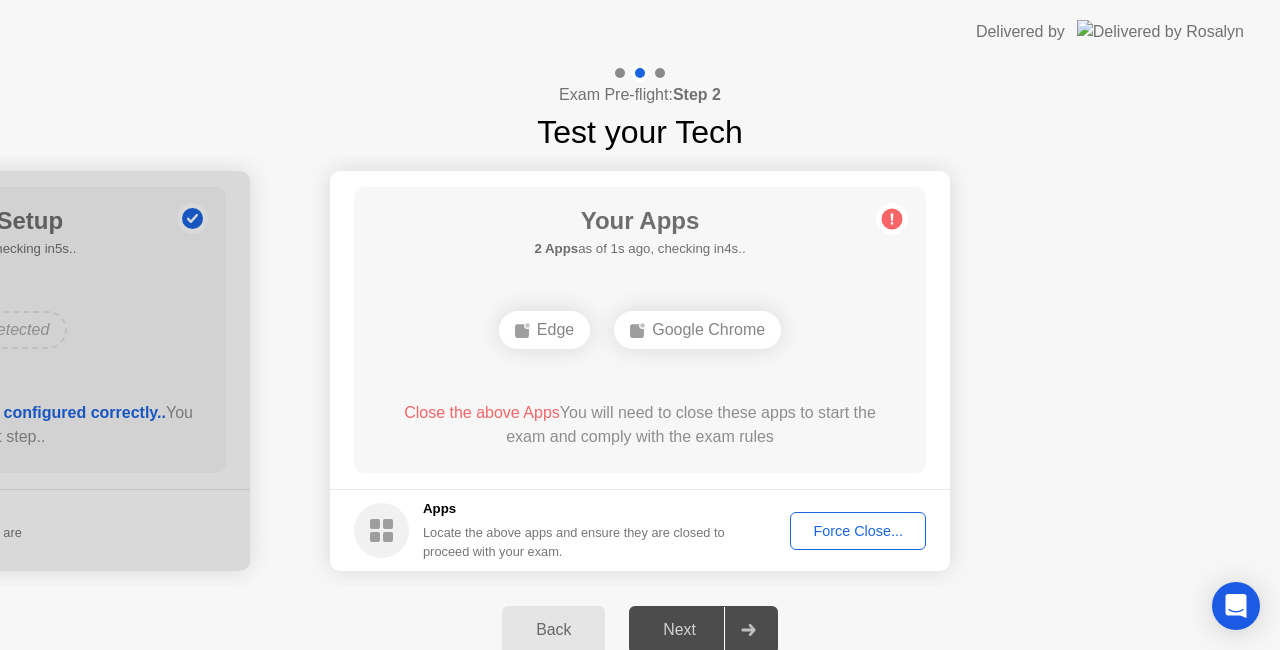 click on "Force Close..." 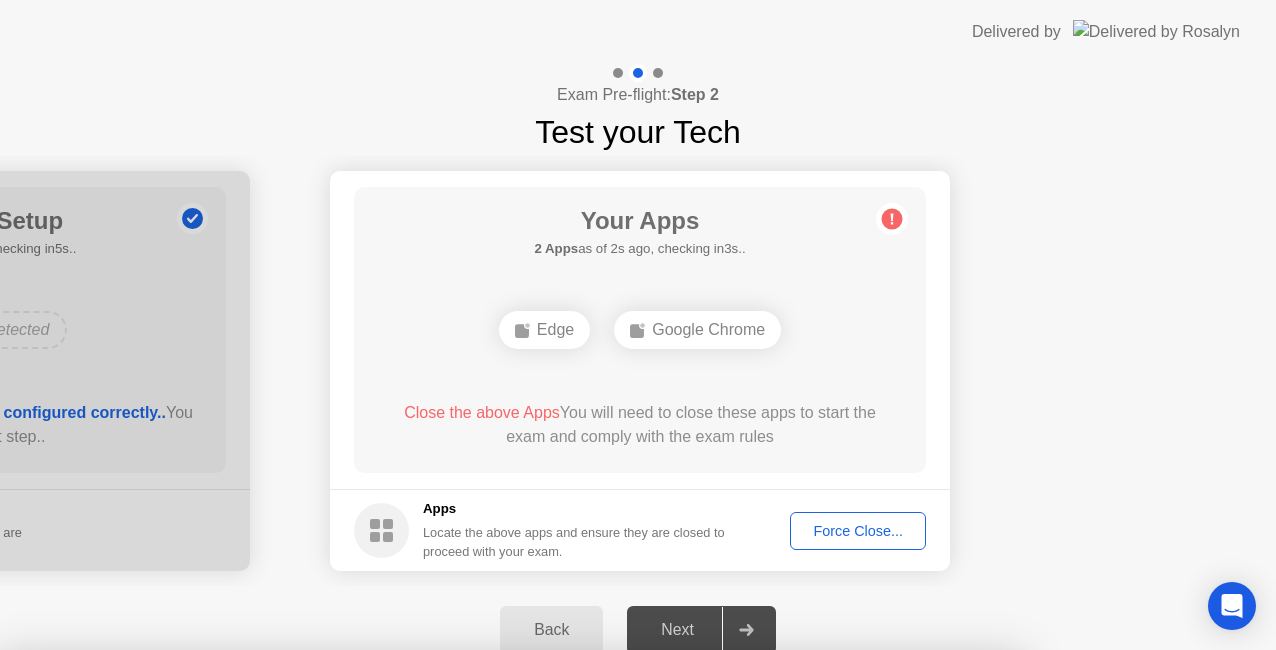 click on "Confirm" at bounding box center (577, 926) 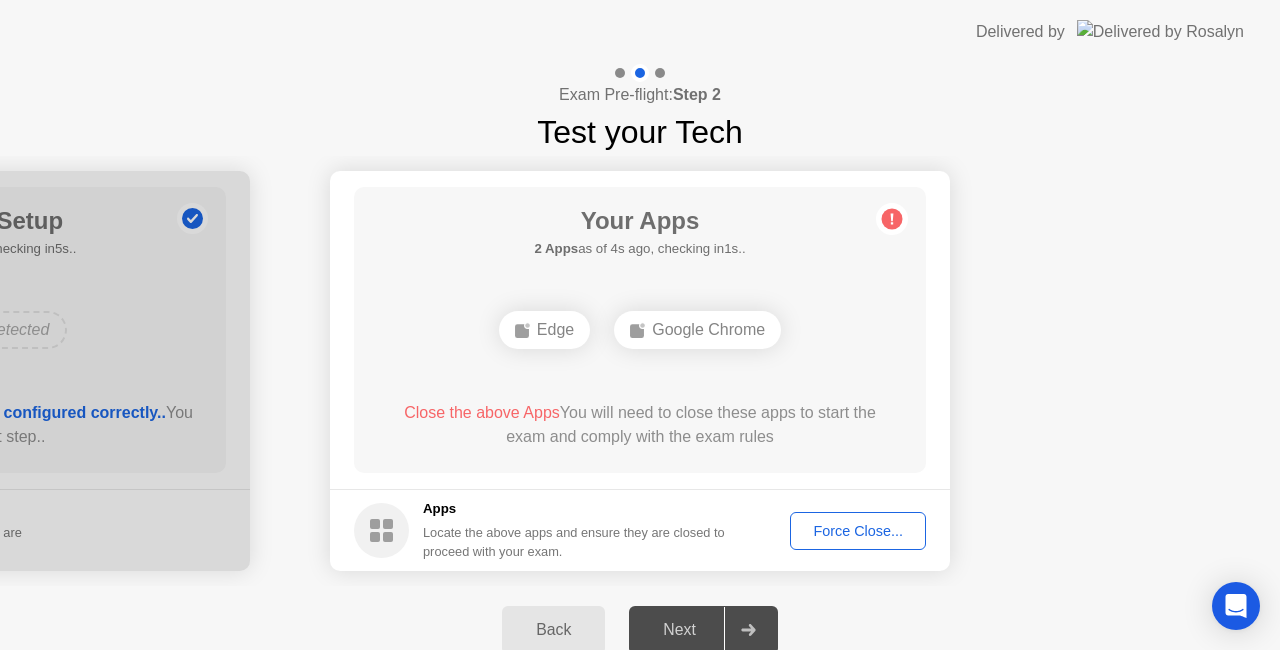 click on "Force Close..." 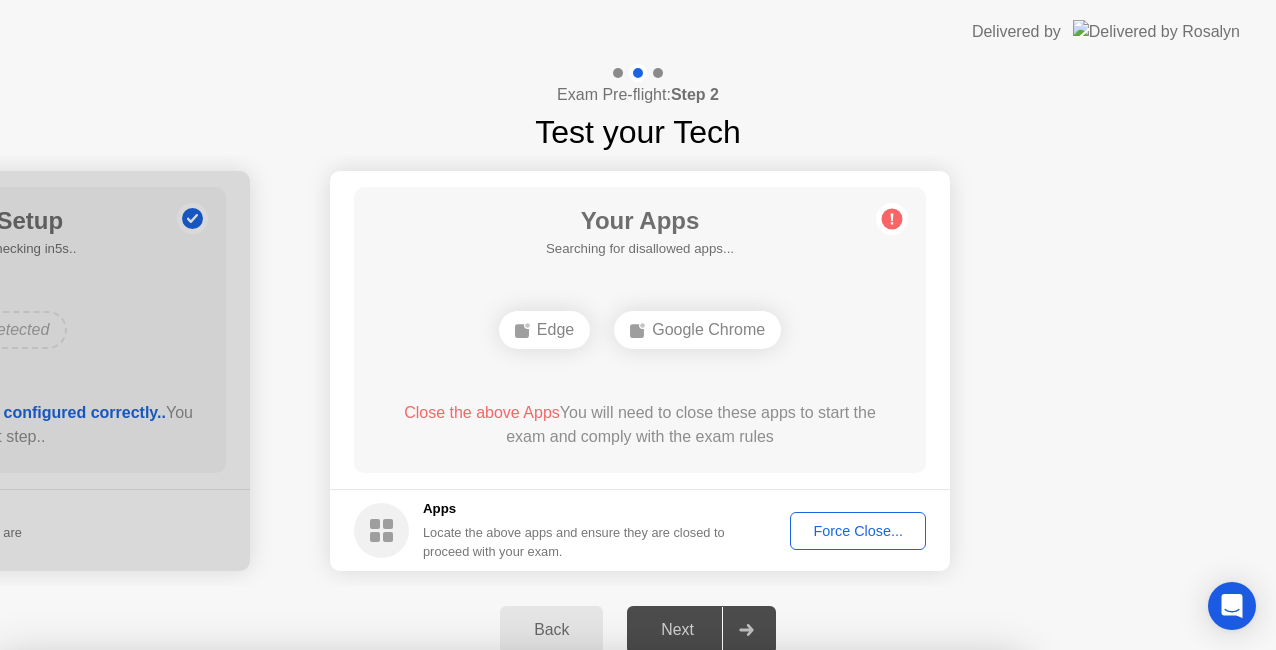 click on "Confirm" at bounding box center (577, 926) 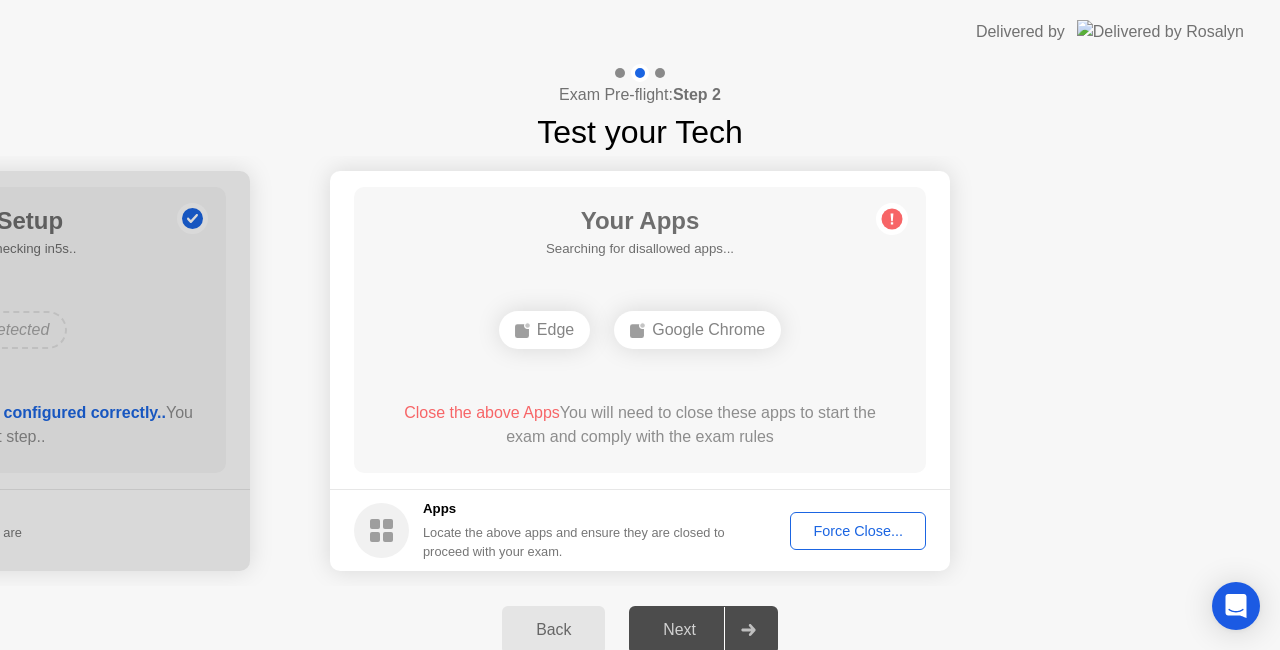 click on "Force Close..." 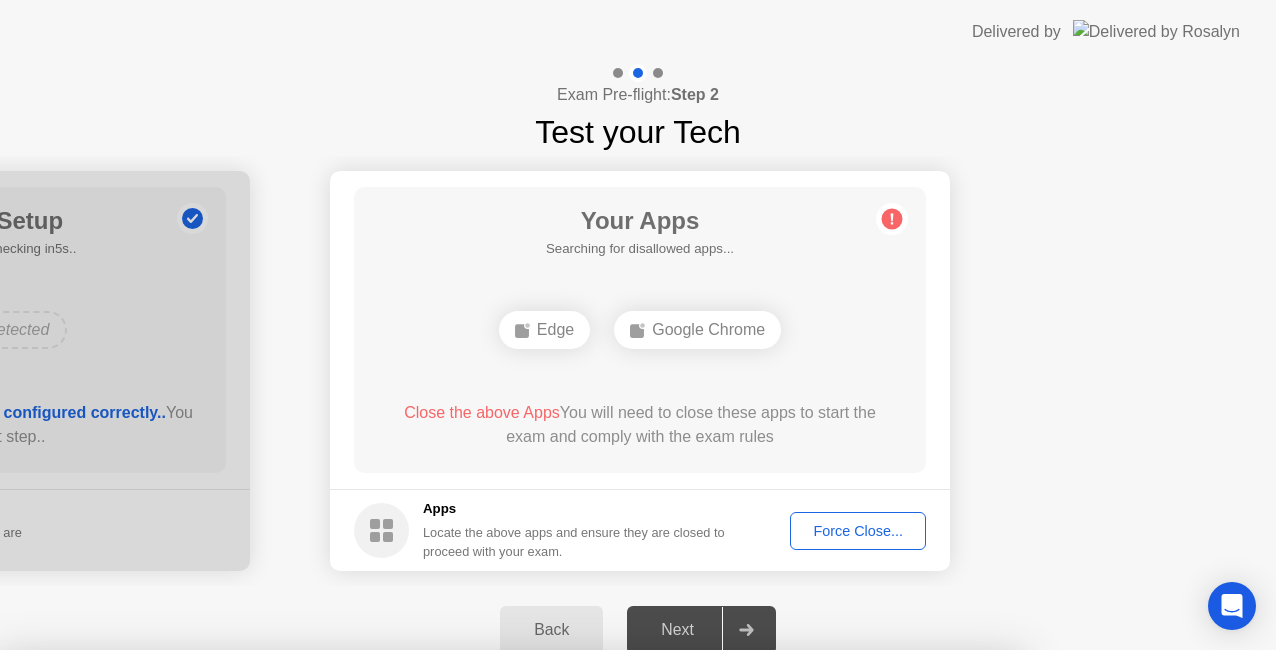 click on "Confirm" at bounding box center (577, 926) 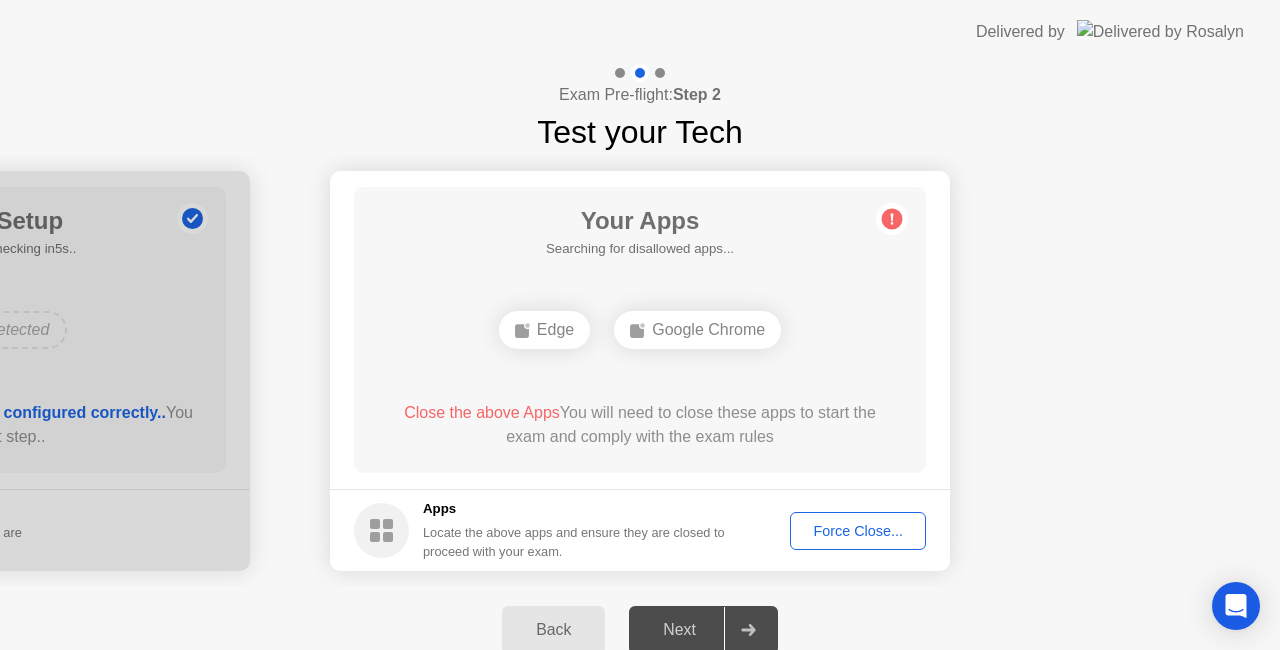 click on "Force Close..." 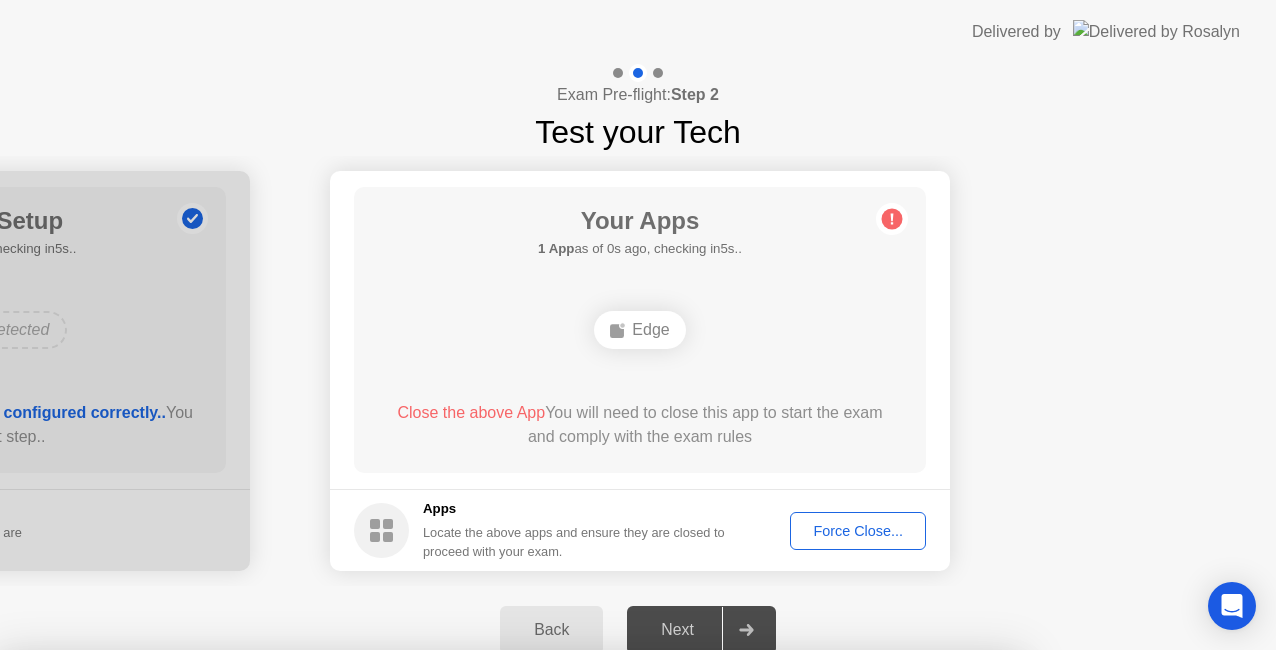 click on "Confirm" at bounding box center (577, 926) 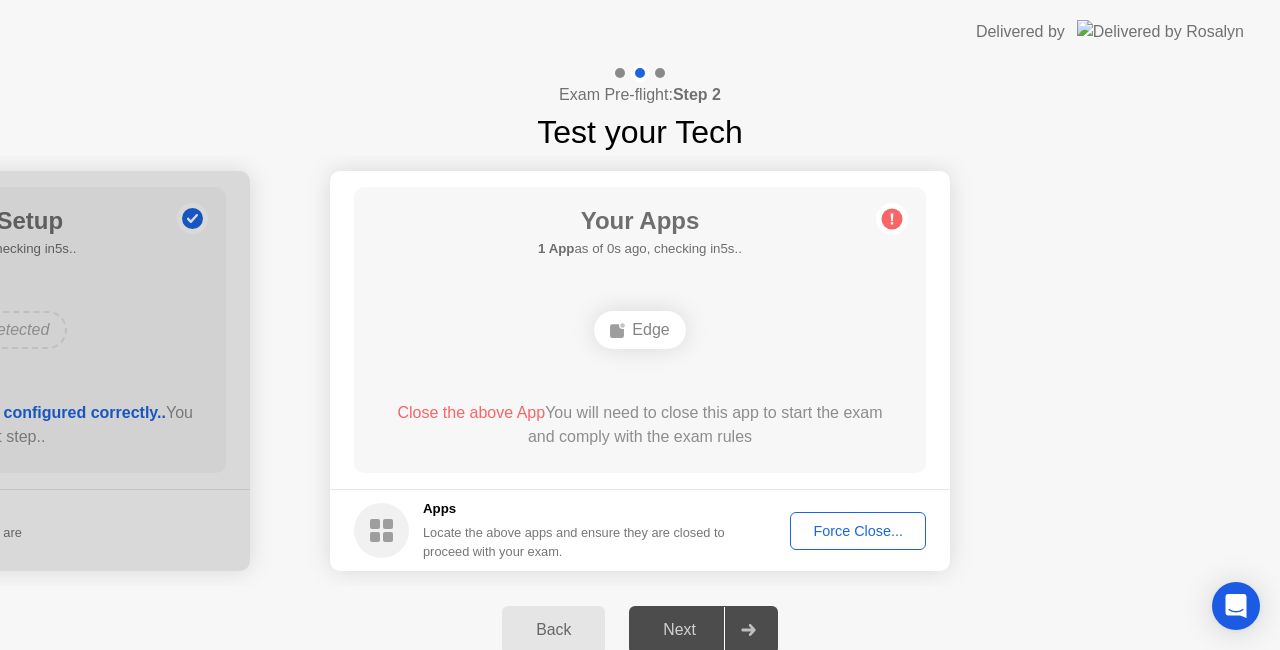 click on "Force Close..." 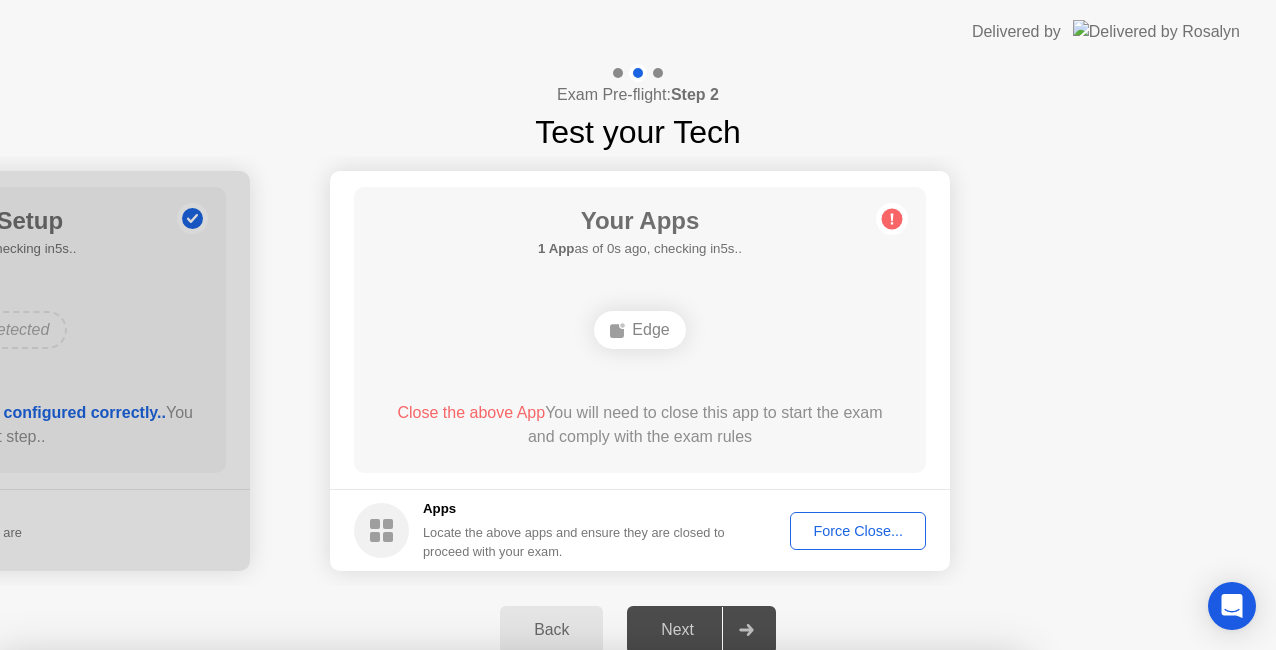 click on "Confirm" at bounding box center (577, 926) 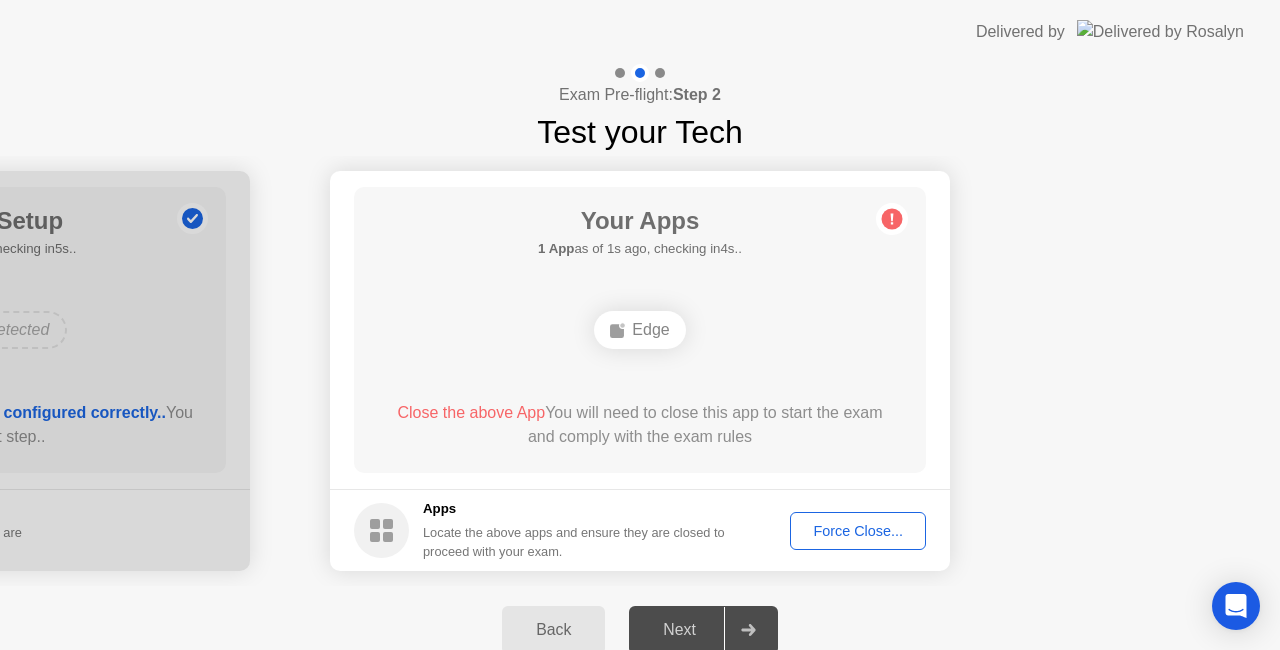 click on "Force Close..." 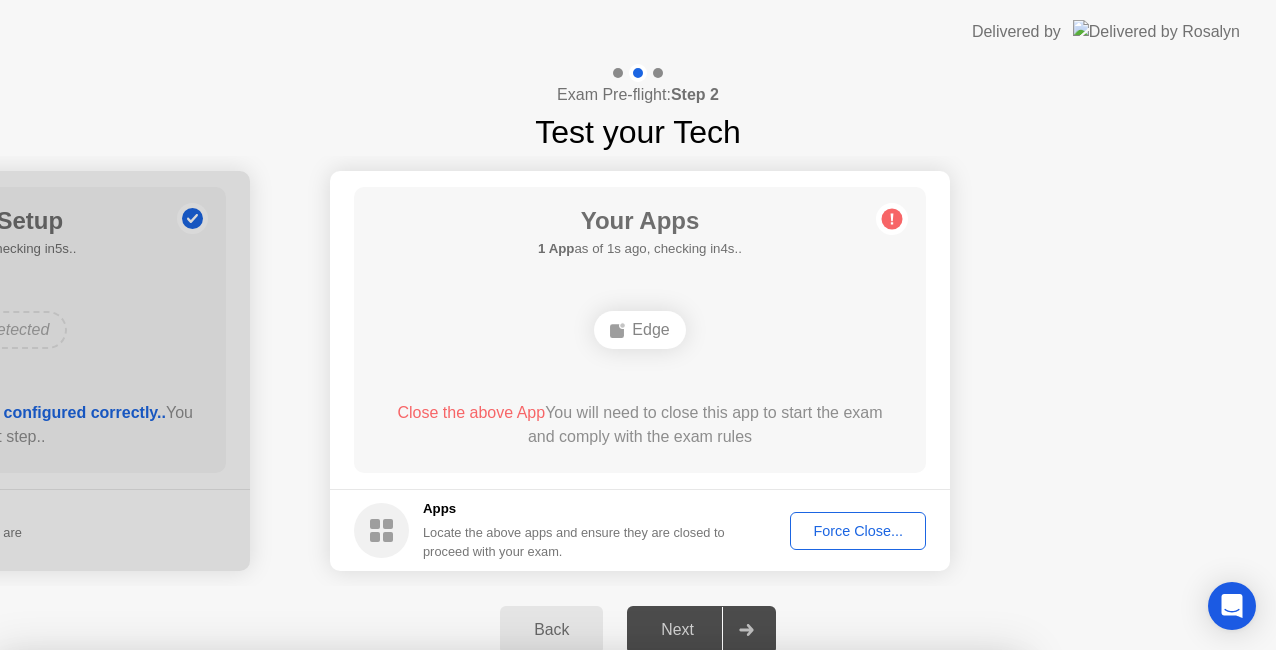 click on "Confirm" at bounding box center [577, 926] 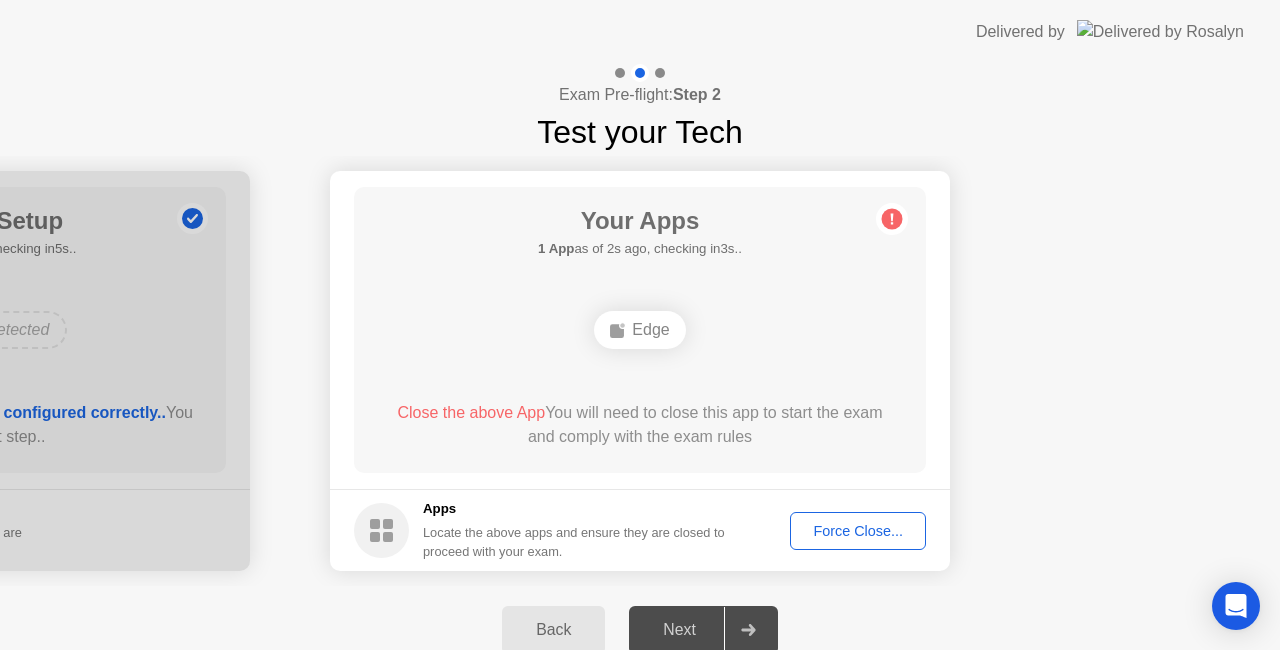 click on "Force Close..." 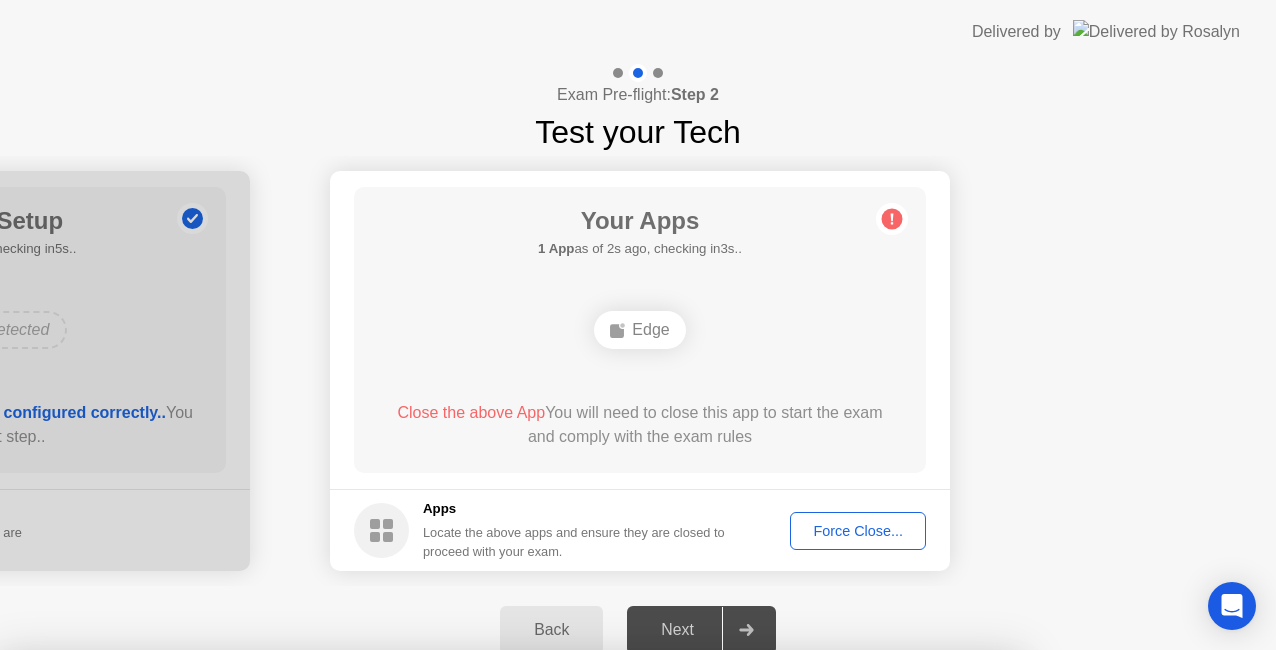 click on "Confirm" at bounding box center (577, 926) 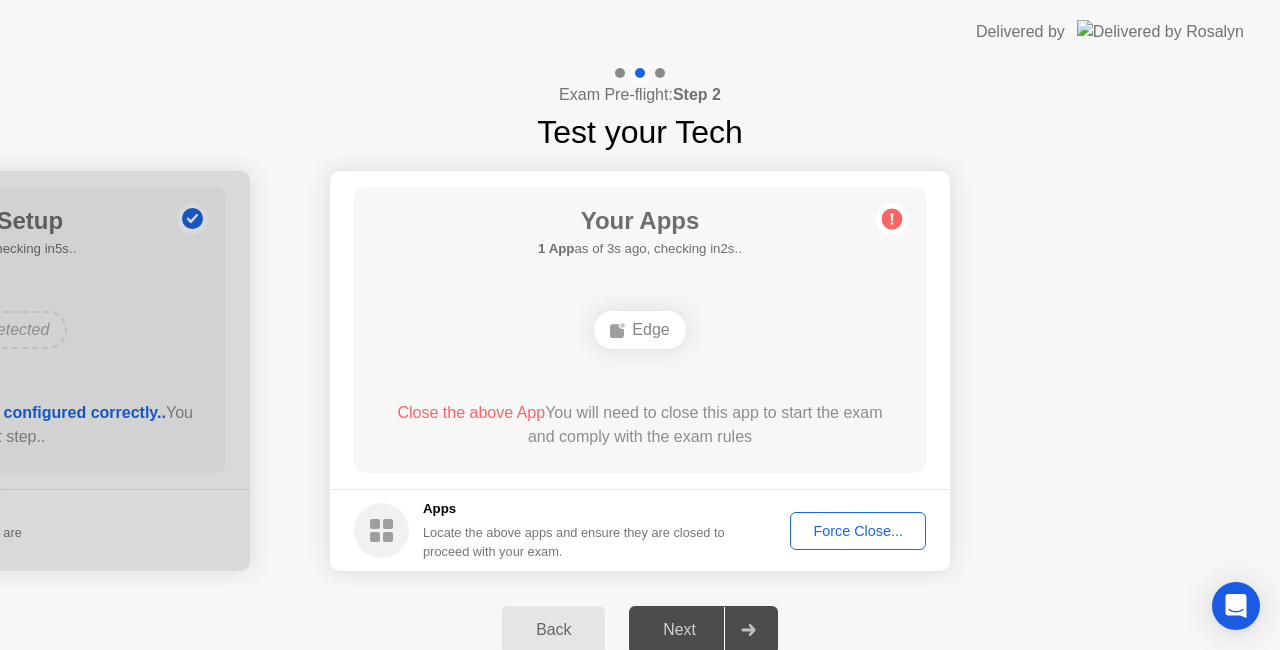 click on "Force Close..." 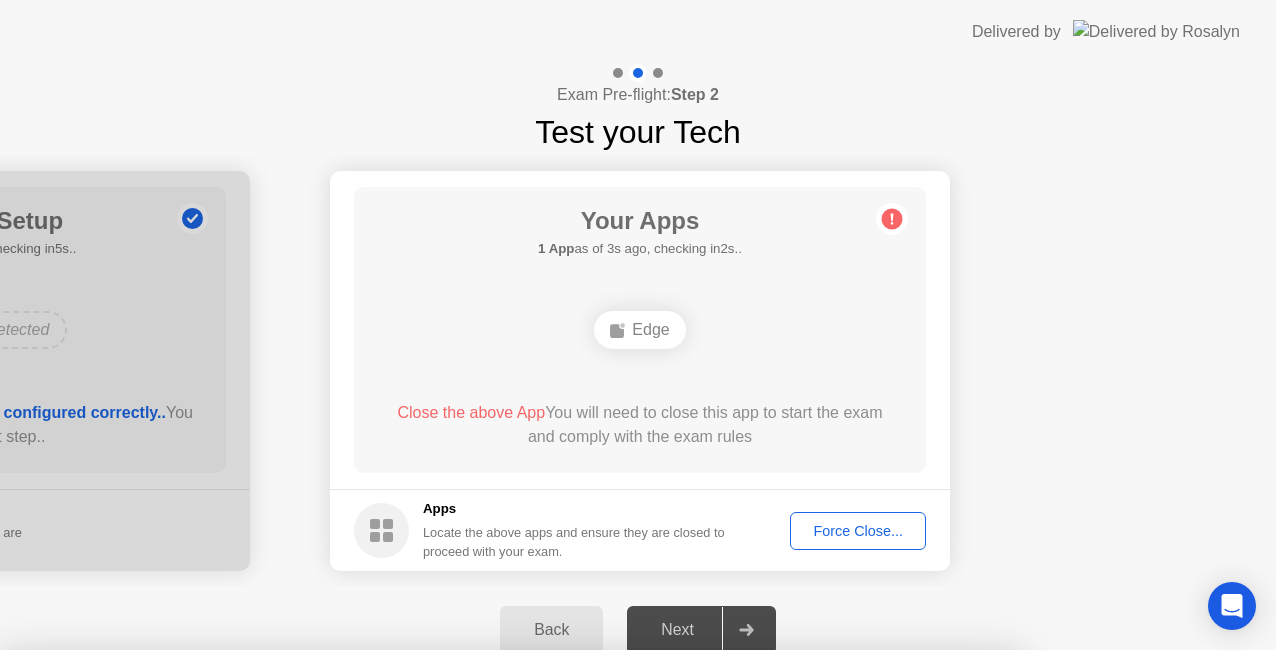 click on "Need help? Let [PERSON_NAME] close your apps for you Unfortunately we cannot close your apps  Edge  Close Read More" at bounding box center (510, 1105) 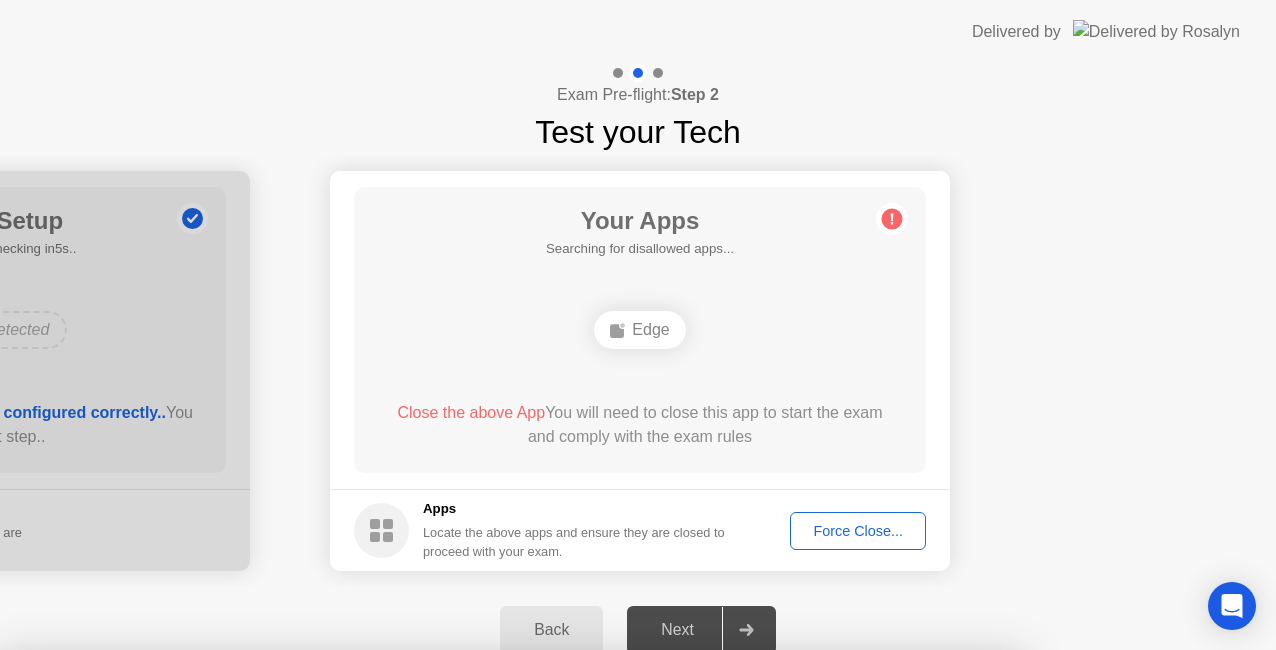 click on "Close" at bounding box center [429, 1481] 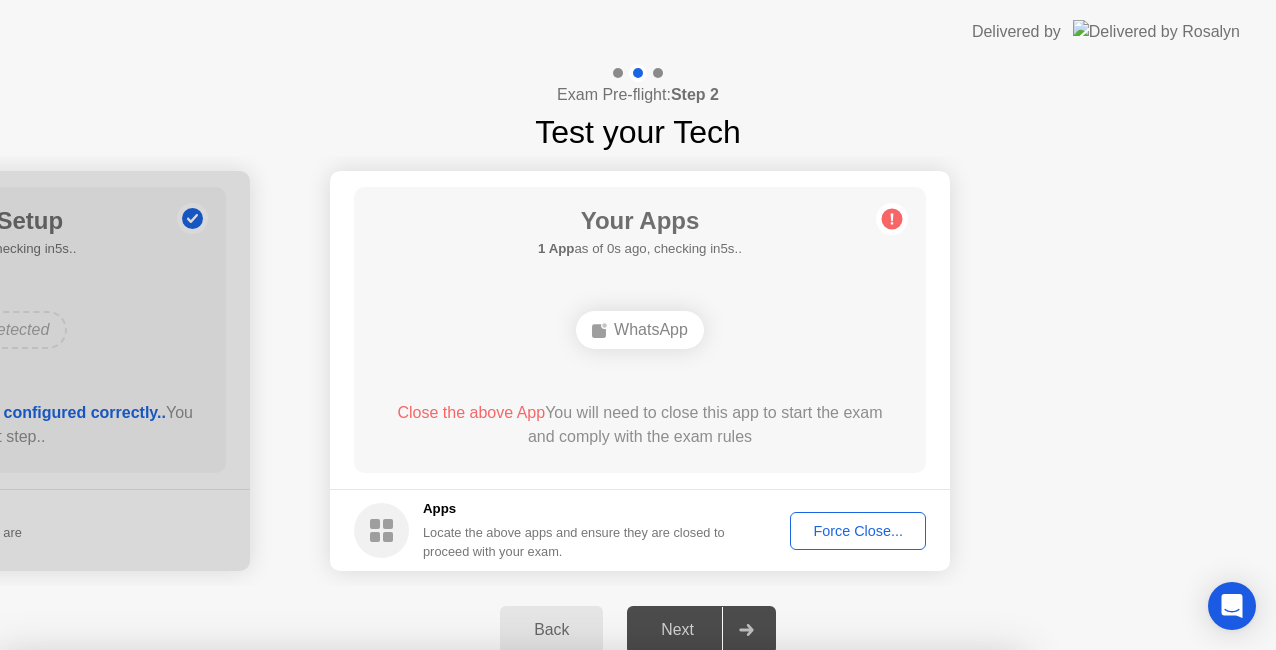 click on "Cancel" at bounding box center [440, 926] 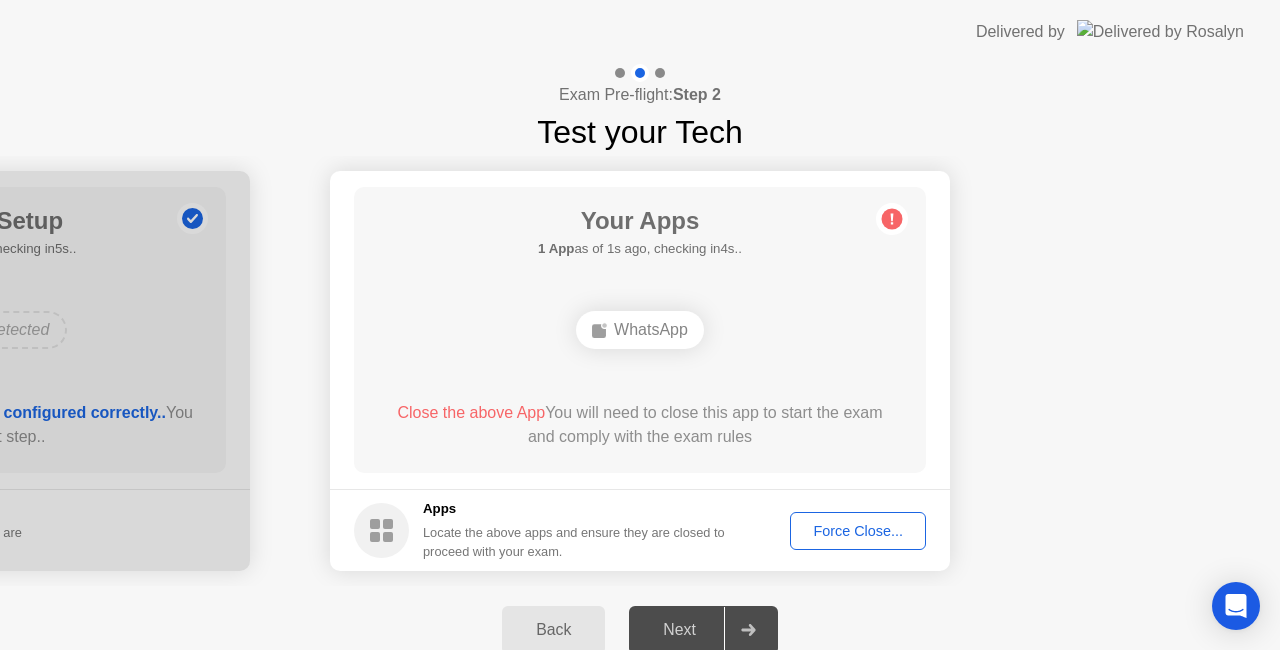 click on "Force Close..." 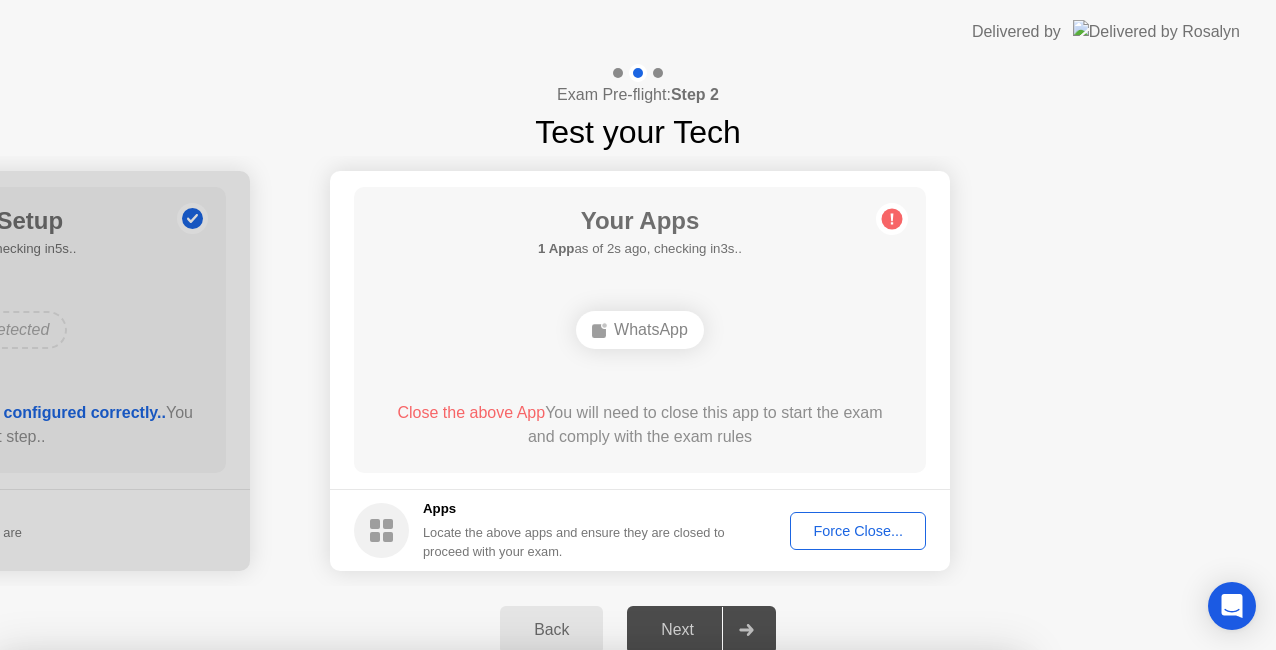 click on "Confirm" at bounding box center (577, 926) 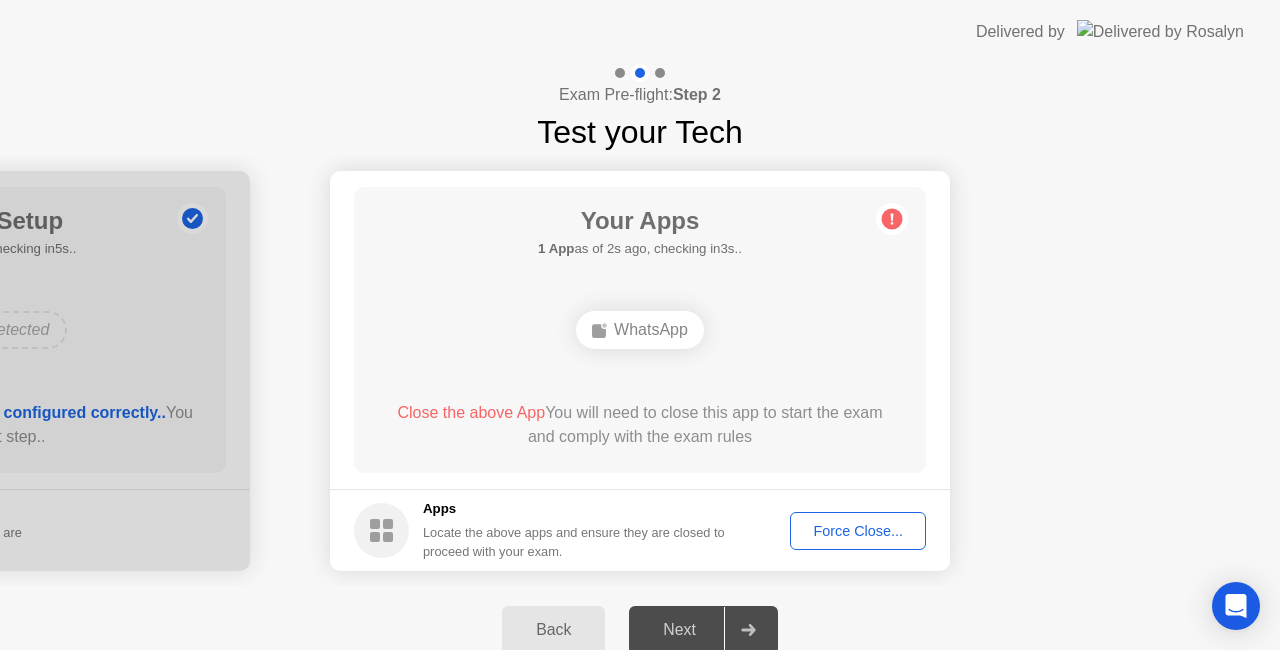 click on "Force Close..." 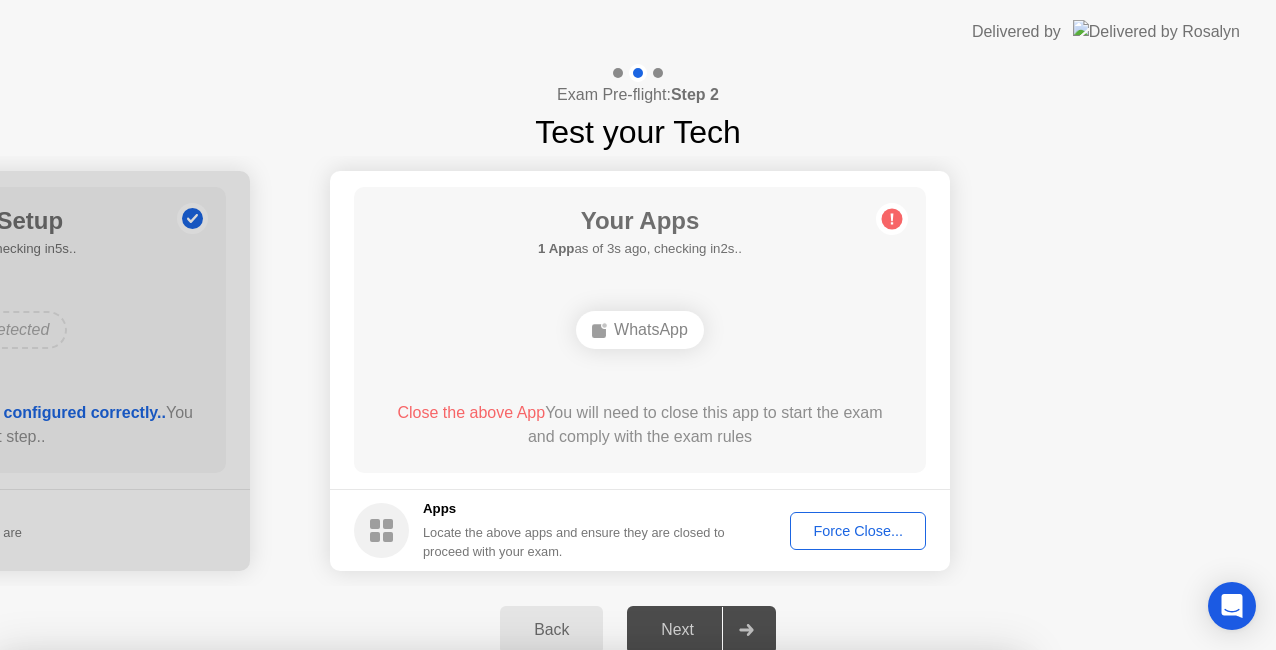 click on "Confirm" at bounding box center [577, 926] 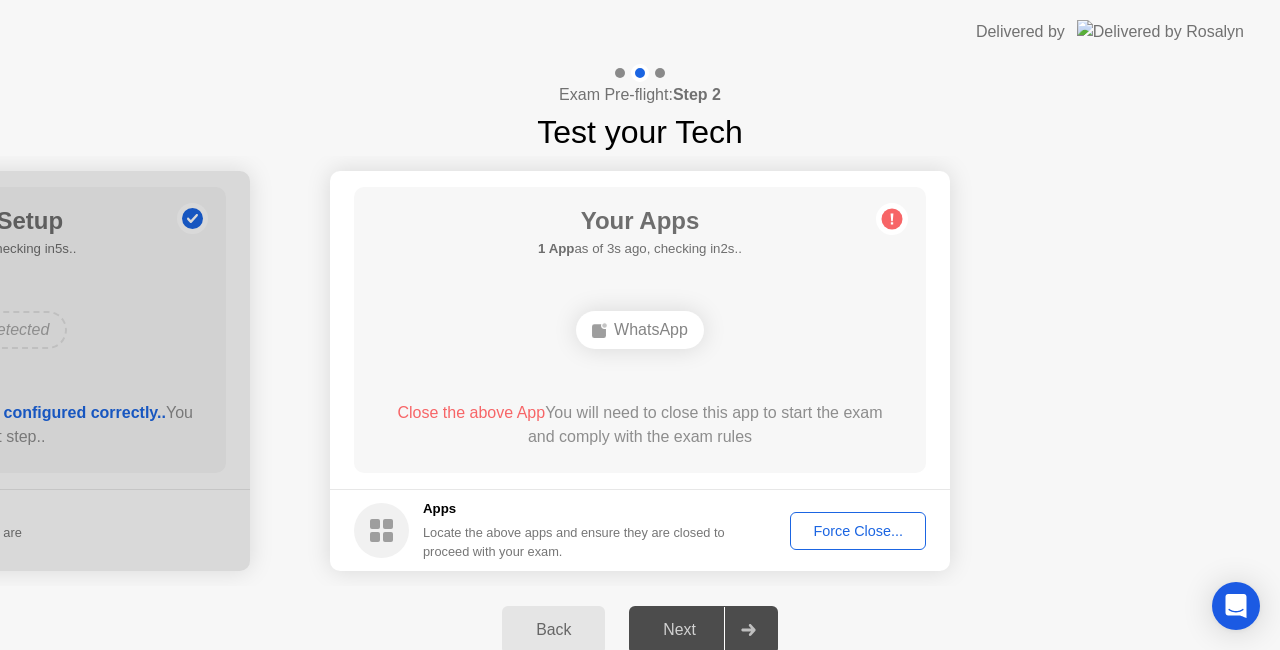 click on "Force Close..." 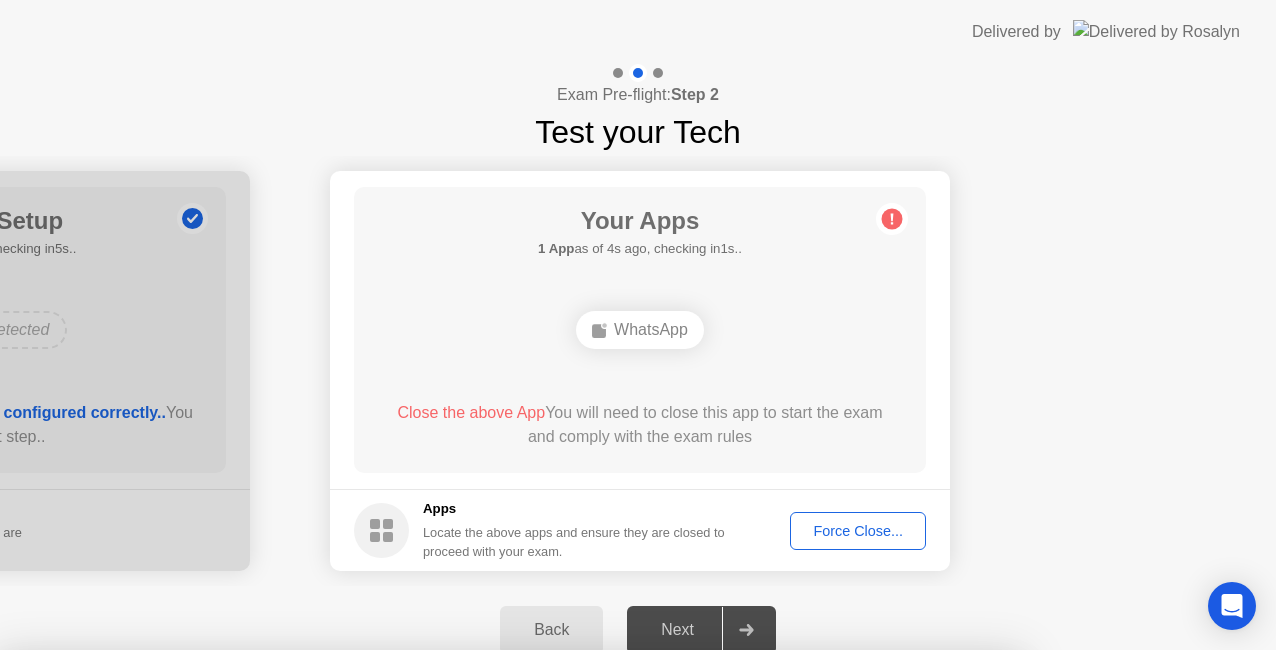 click on "Confirm" at bounding box center [577, 926] 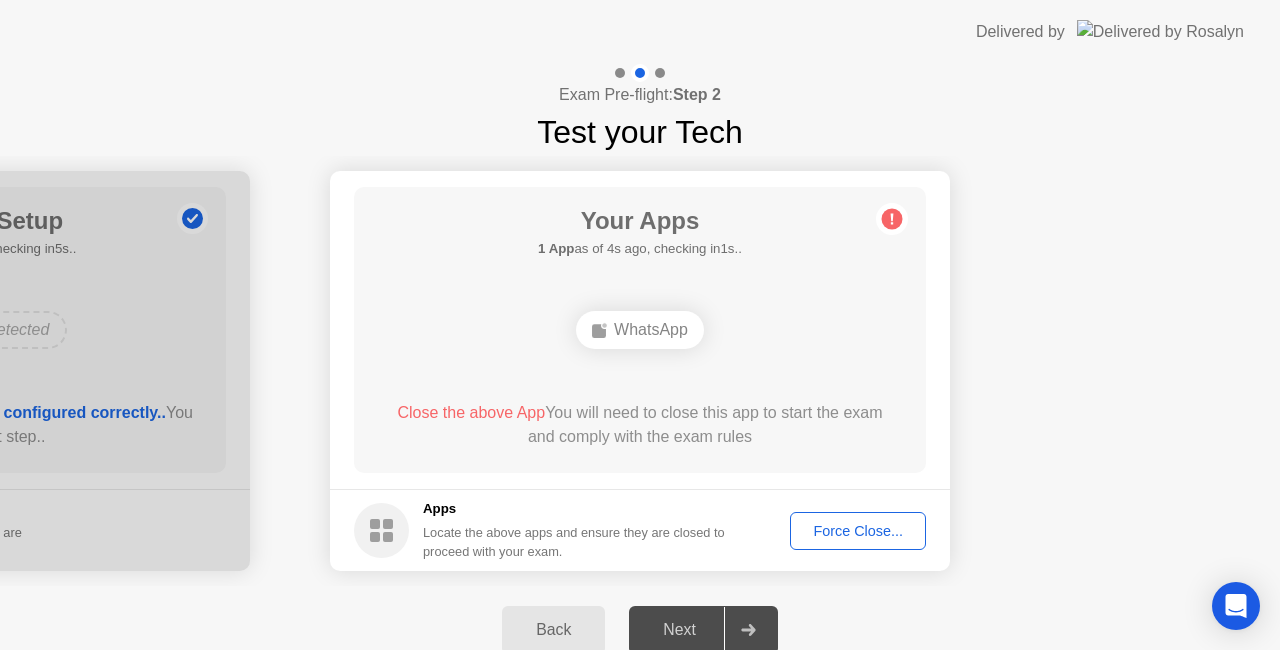 click on "Apps Locate the above apps and ensure they are closed to proceed with your exam. Force Close..." 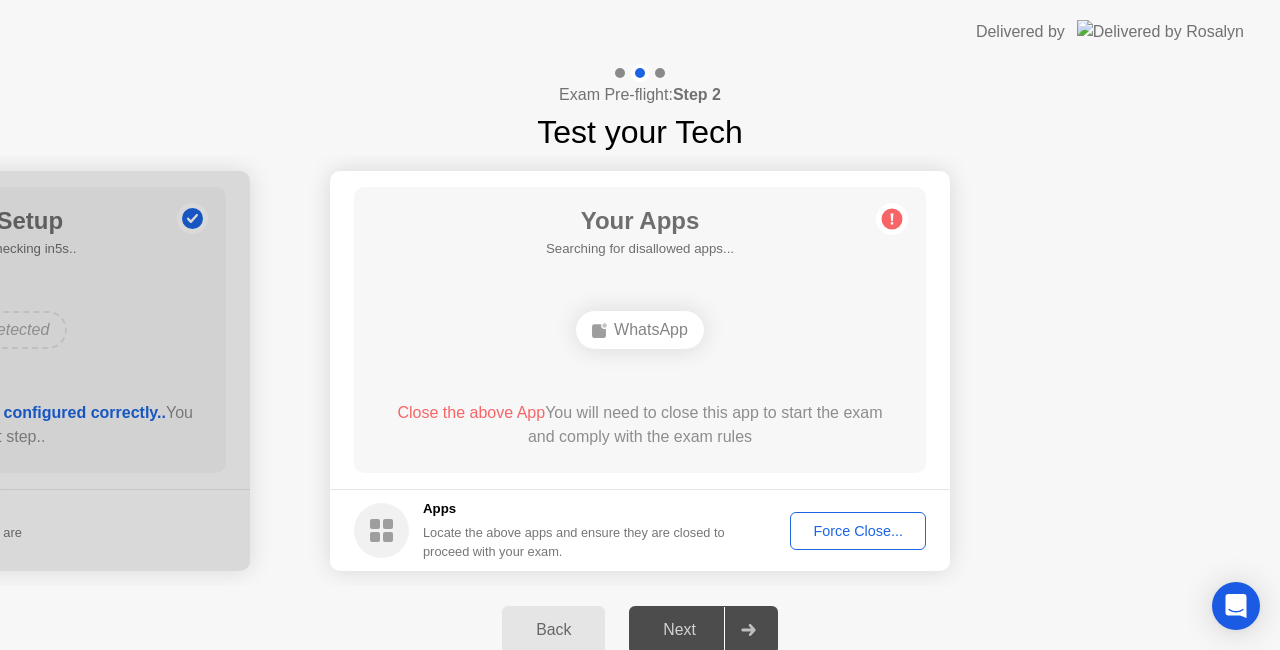click on "Force Close..." 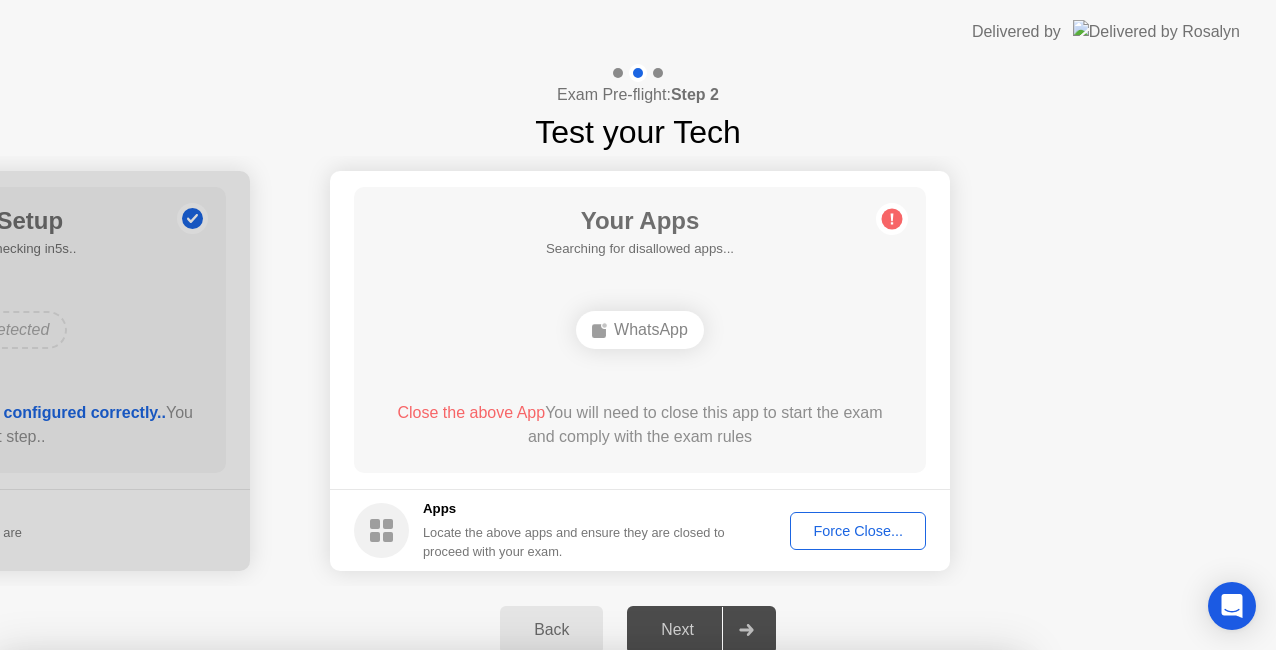 click on "Confirm" at bounding box center (577, 926) 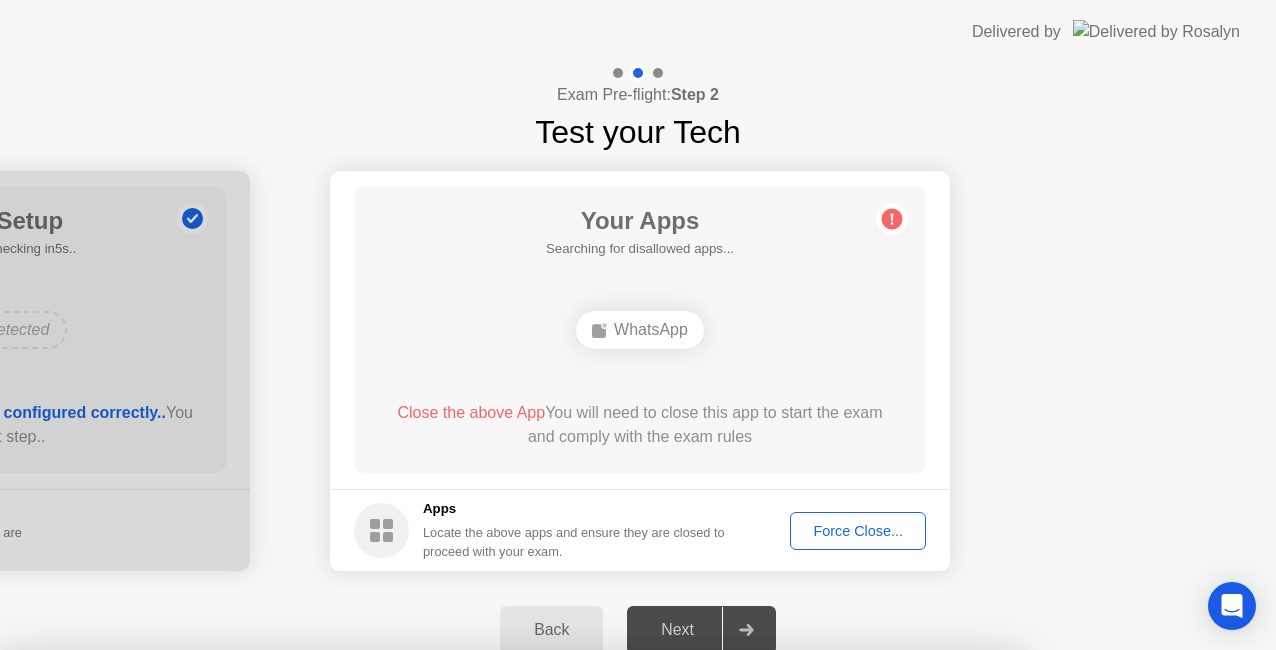click on "Close" at bounding box center (429, 888) 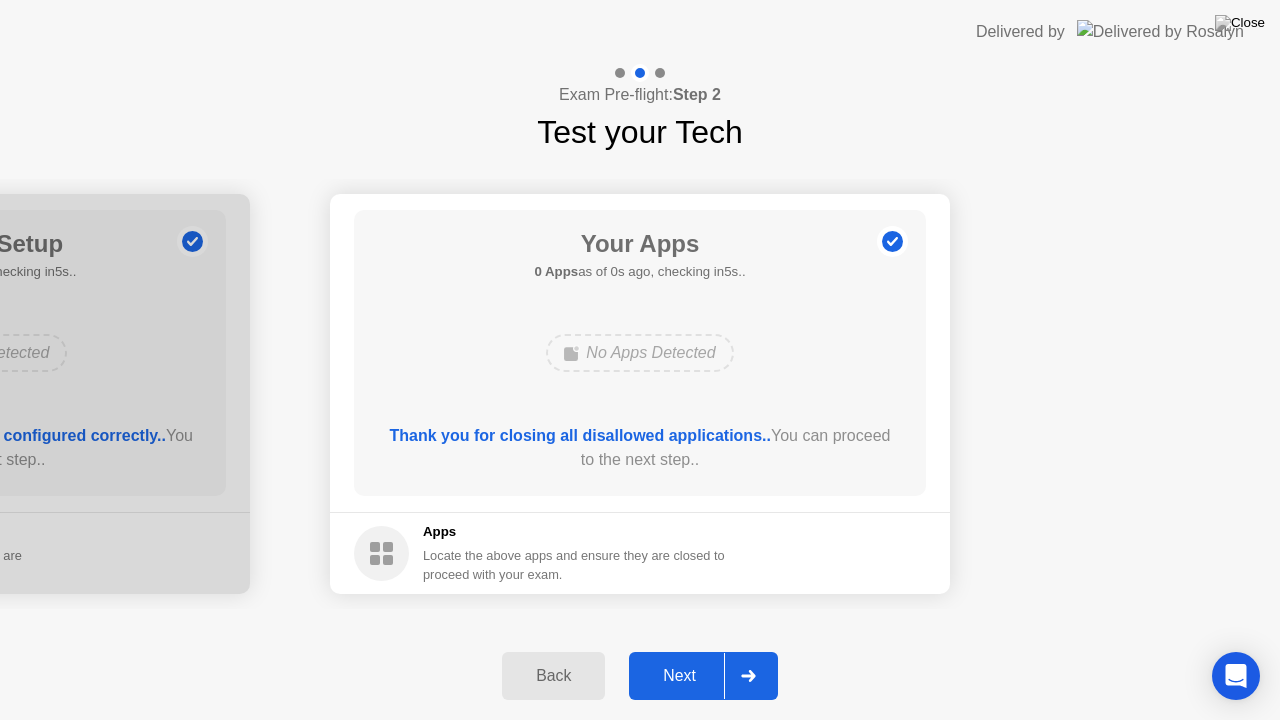 click on "Next" 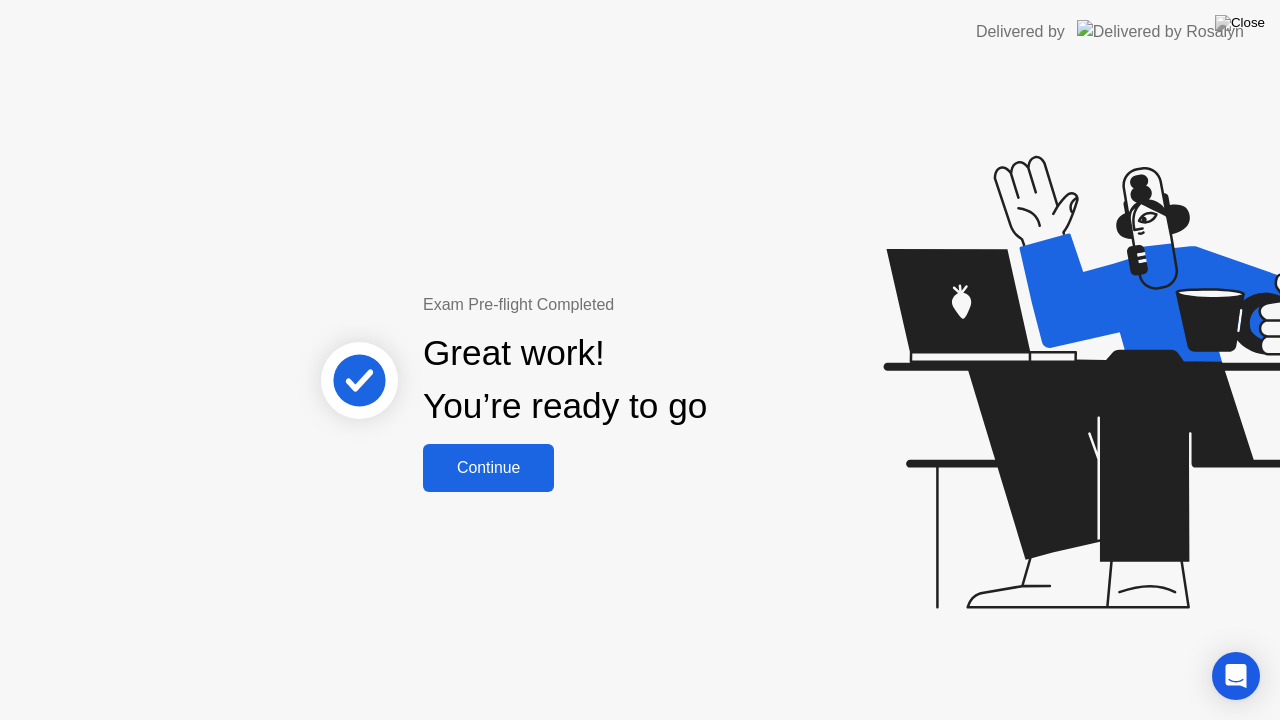 click on "Continue" 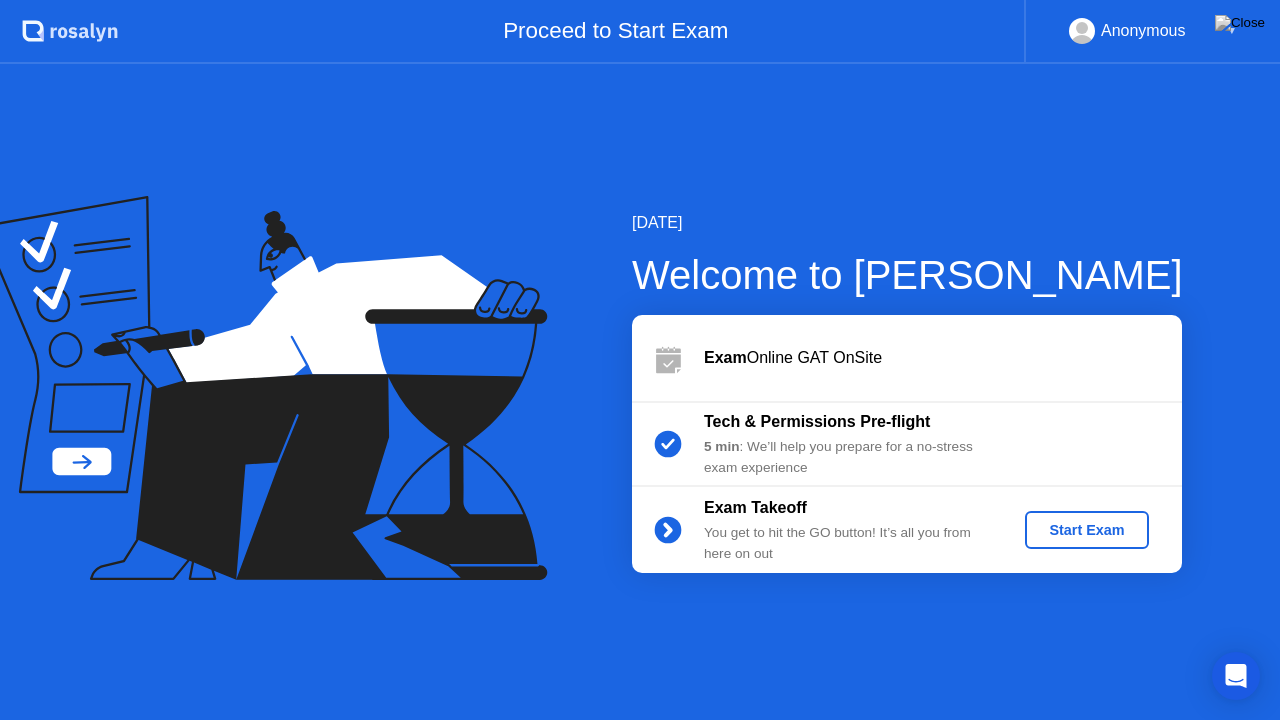 click on "Start Exam" 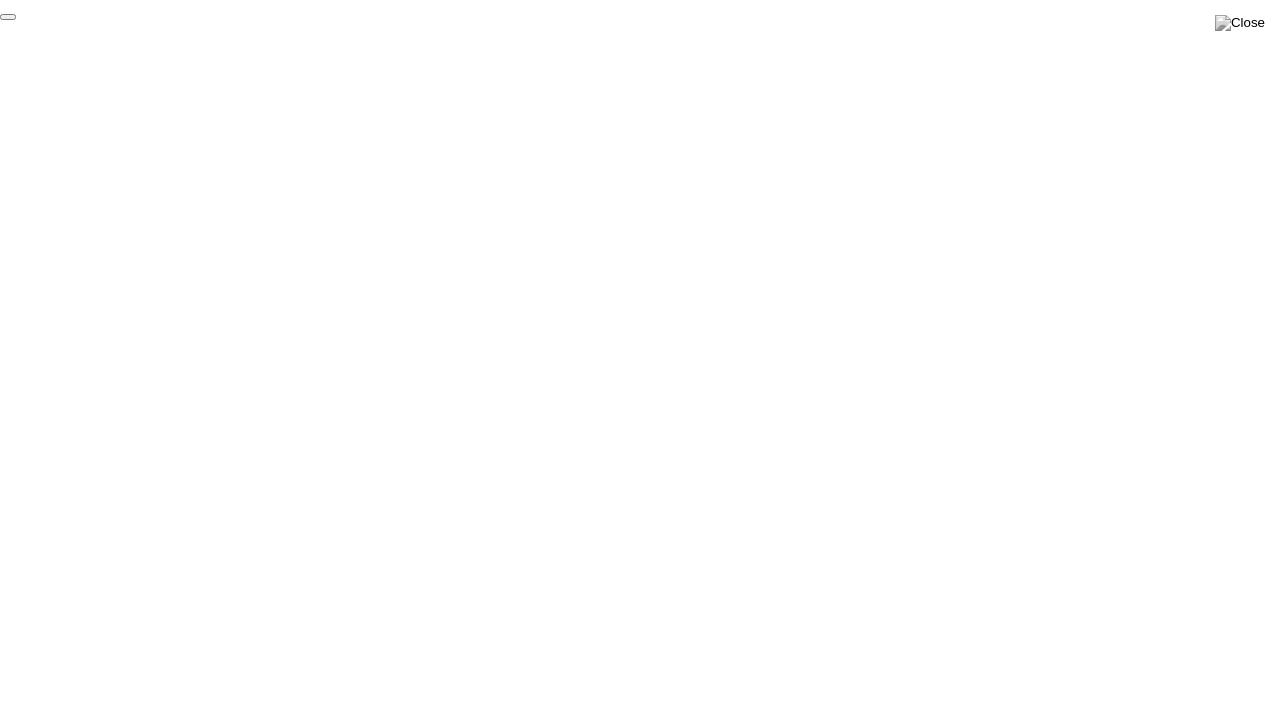 click on "End Proctoring Session" 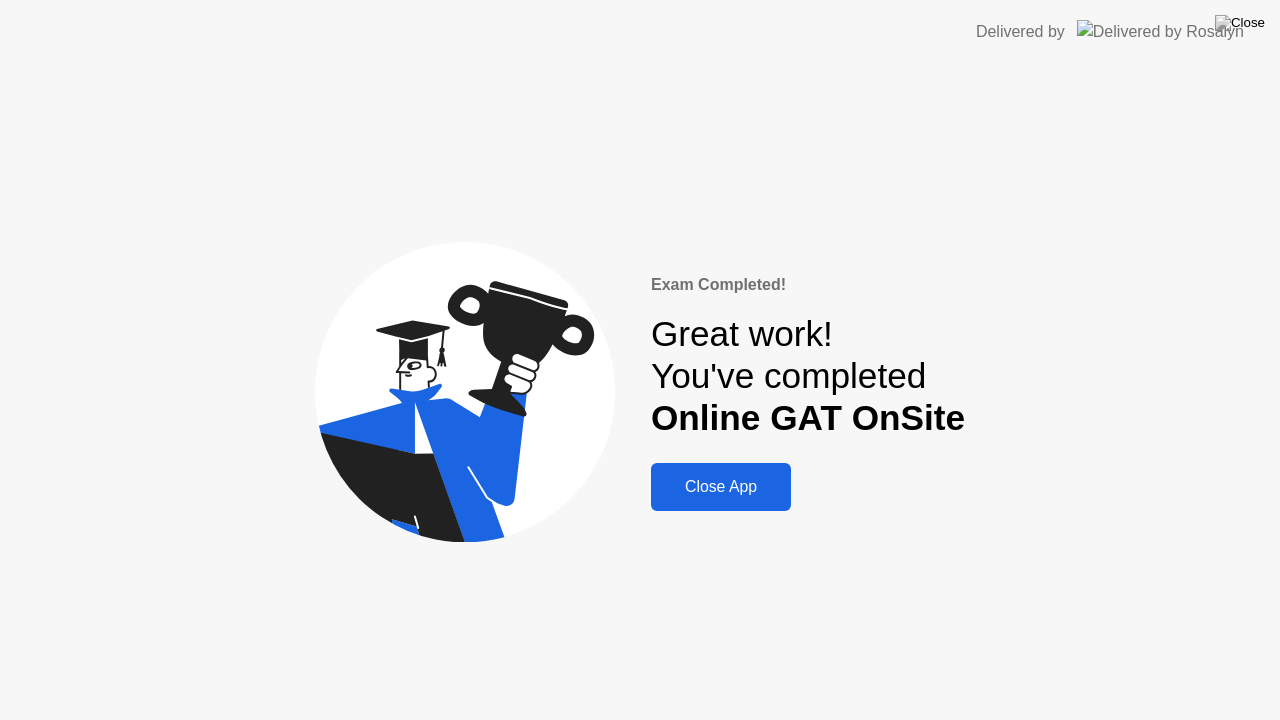click on "Close App" 